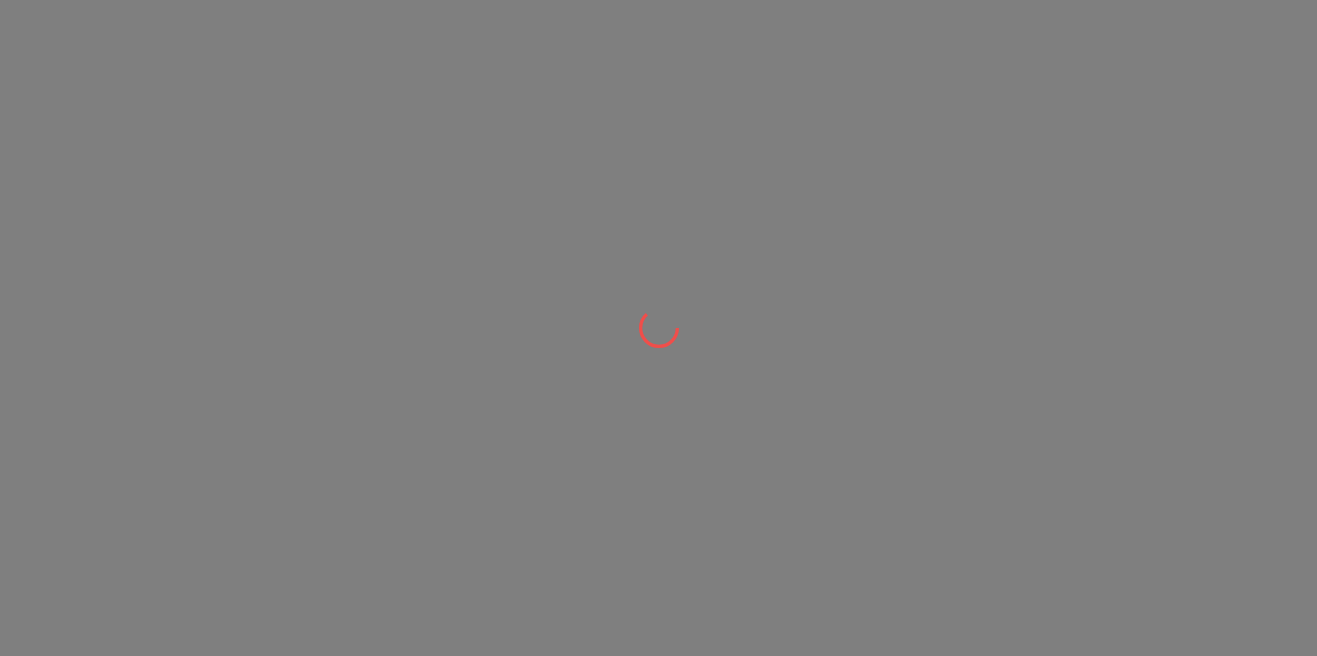 scroll, scrollTop: 0, scrollLeft: 0, axis: both 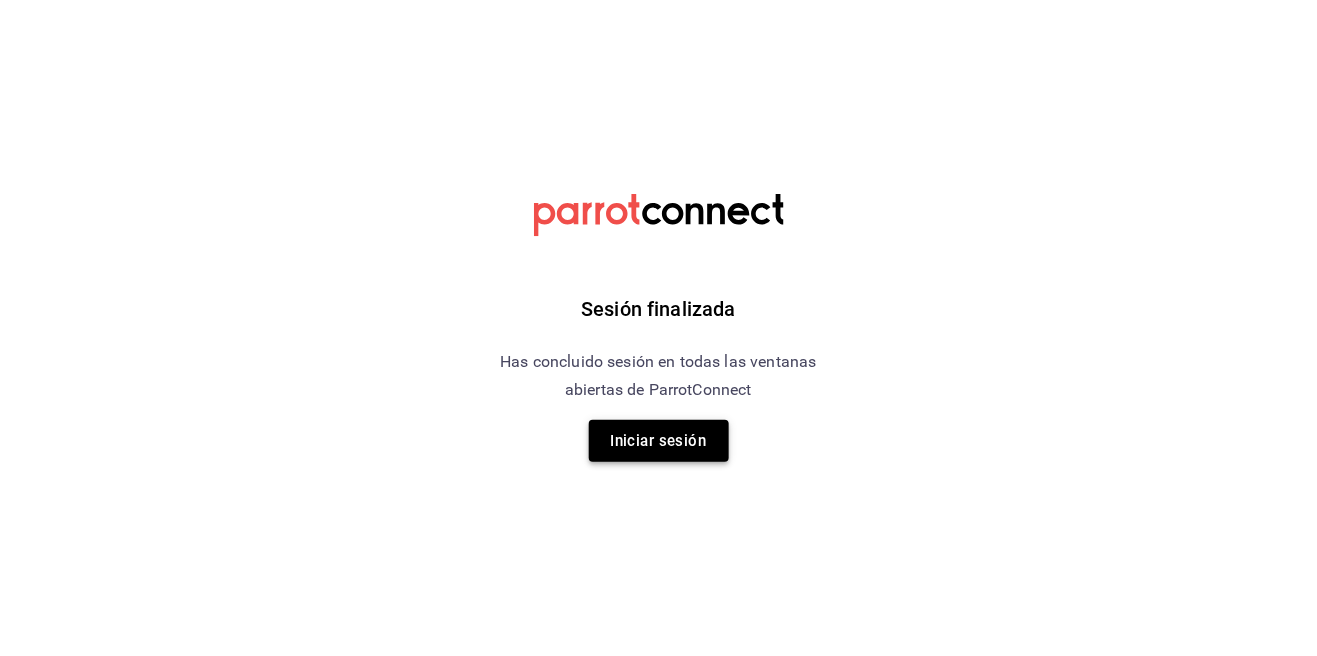 click on "Iniciar sesión" at bounding box center [659, 441] 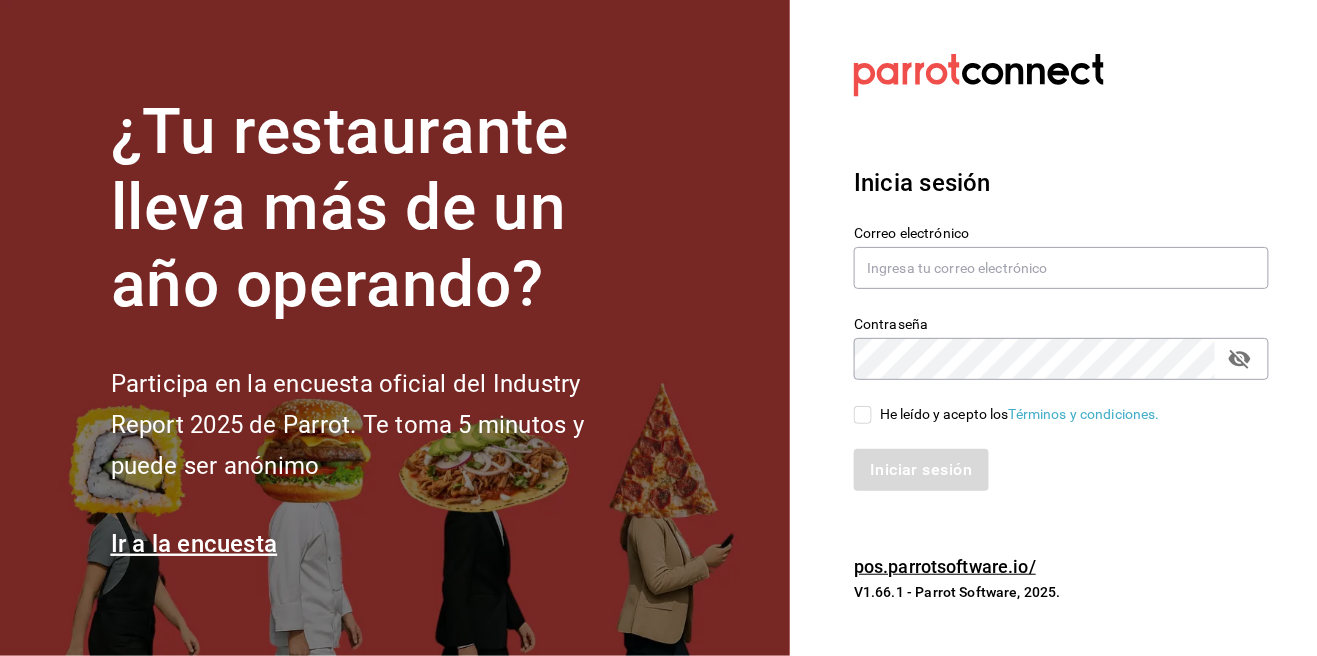 click on "He leído y acepto los  Términos y condiciones." at bounding box center (863, 415) 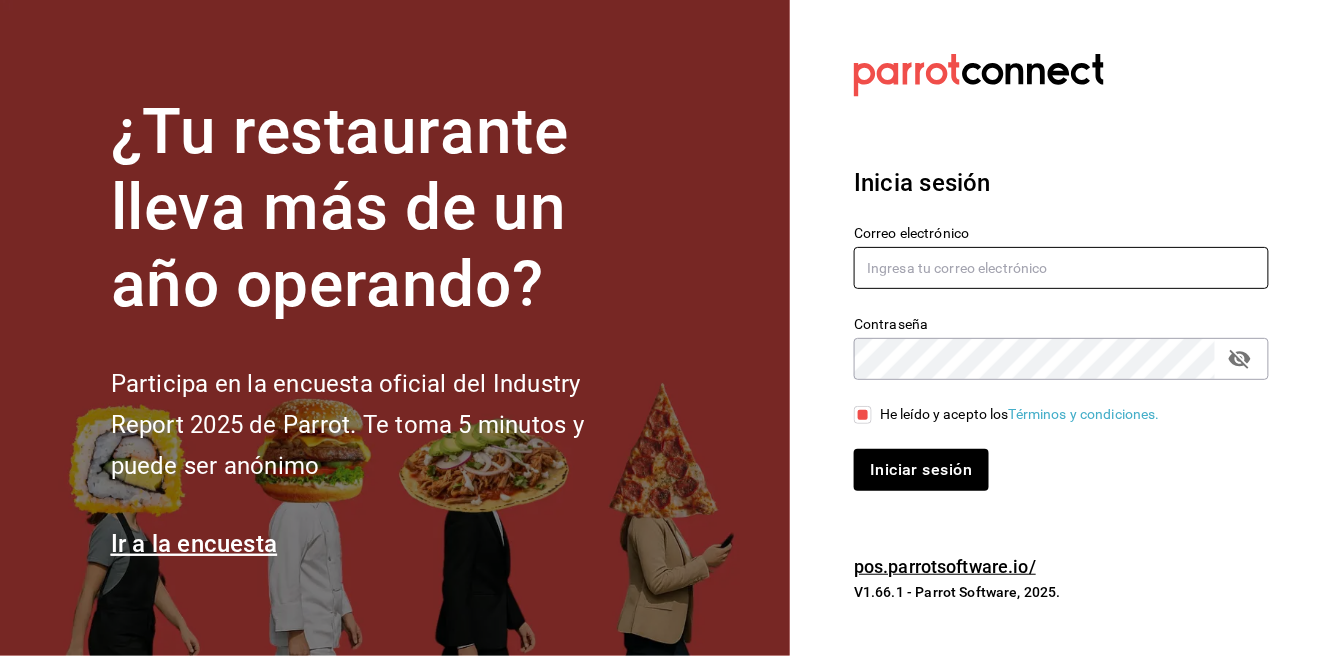 click at bounding box center (1061, 268) 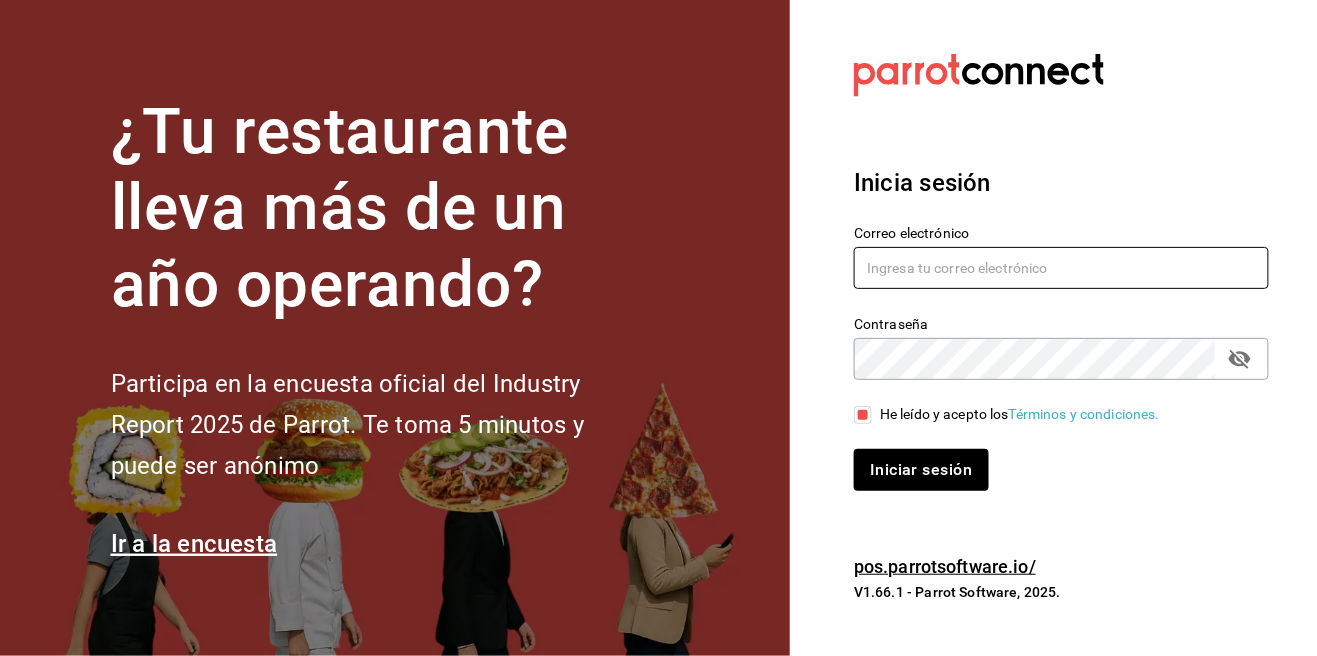 type on "management@barriosando.com" 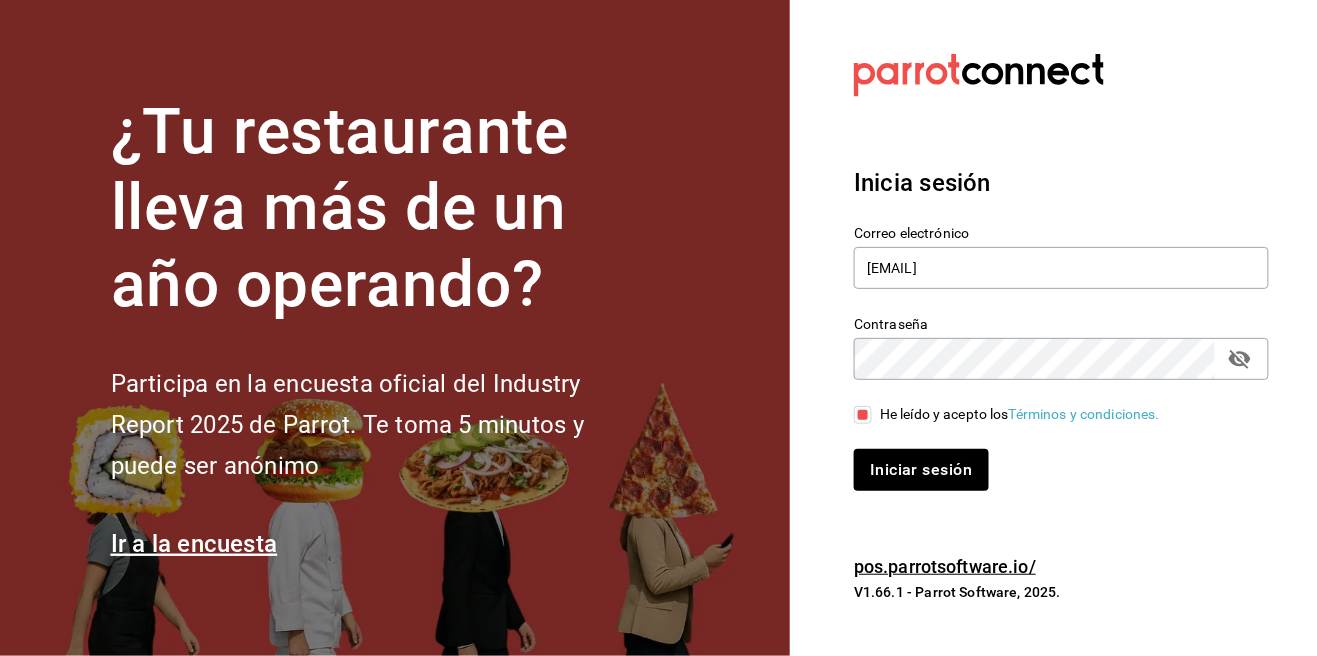 click on "Iniciar sesión" at bounding box center (921, 470) 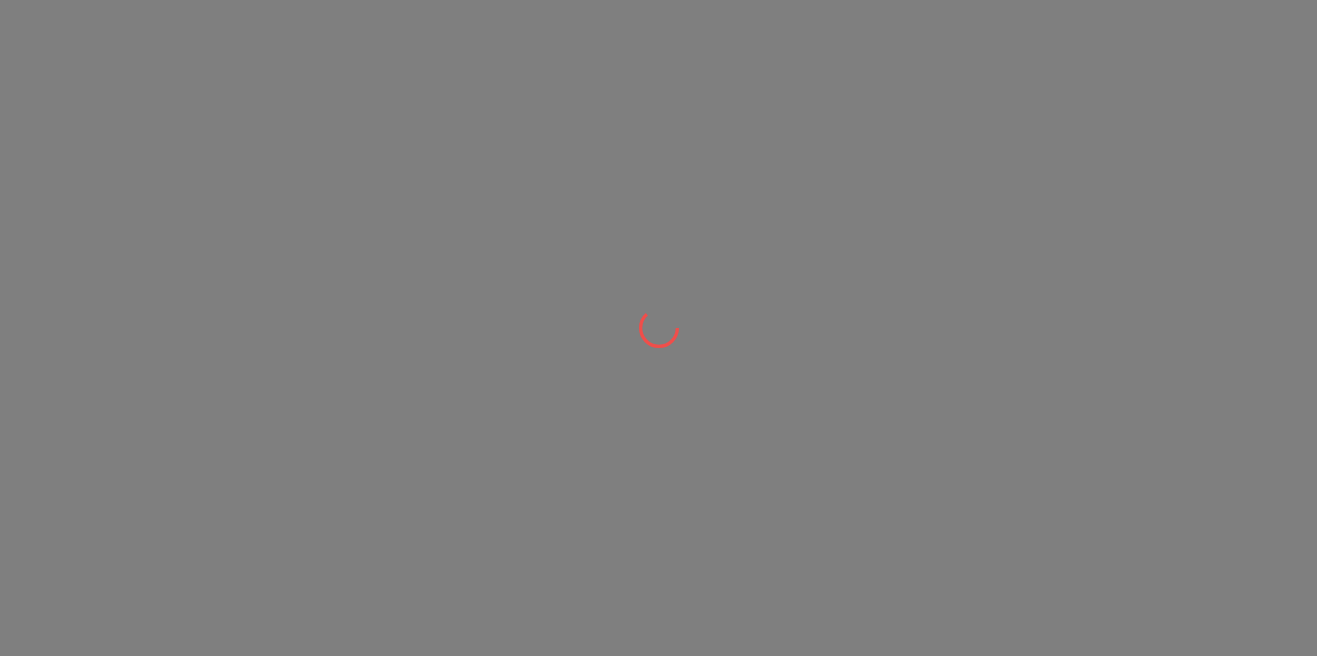 scroll, scrollTop: 0, scrollLeft: 0, axis: both 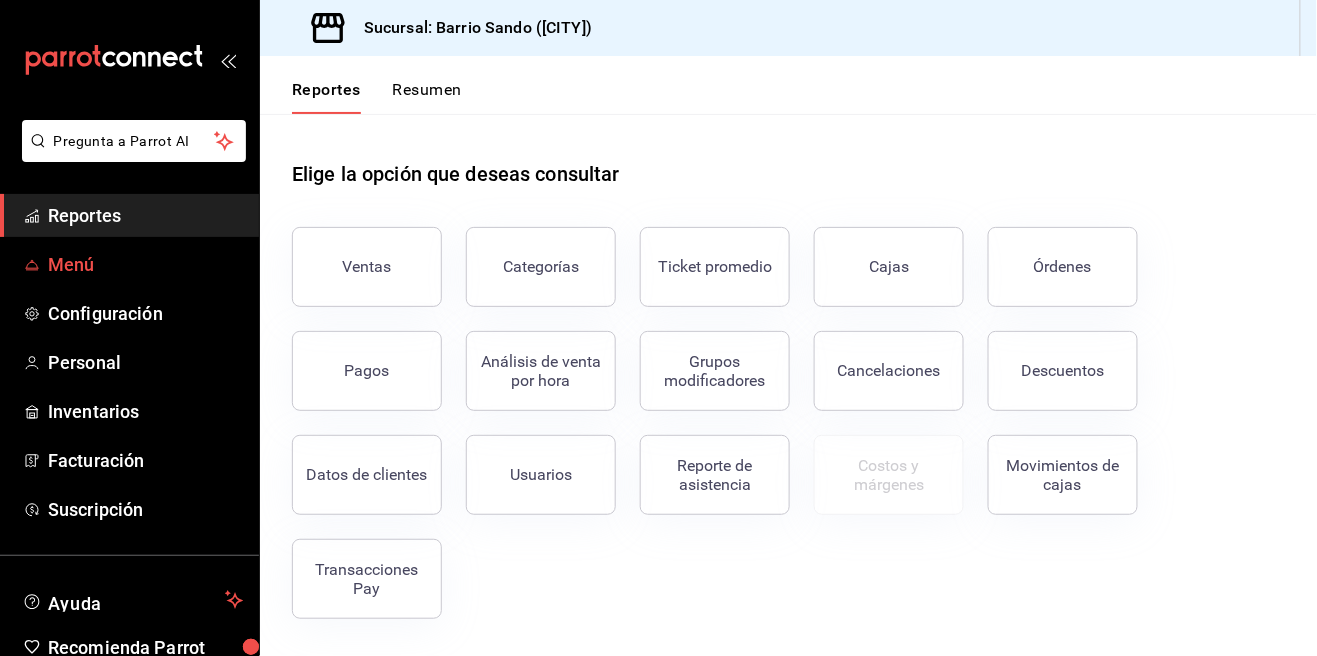 click on "Menú" at bounding box center (145, 264) 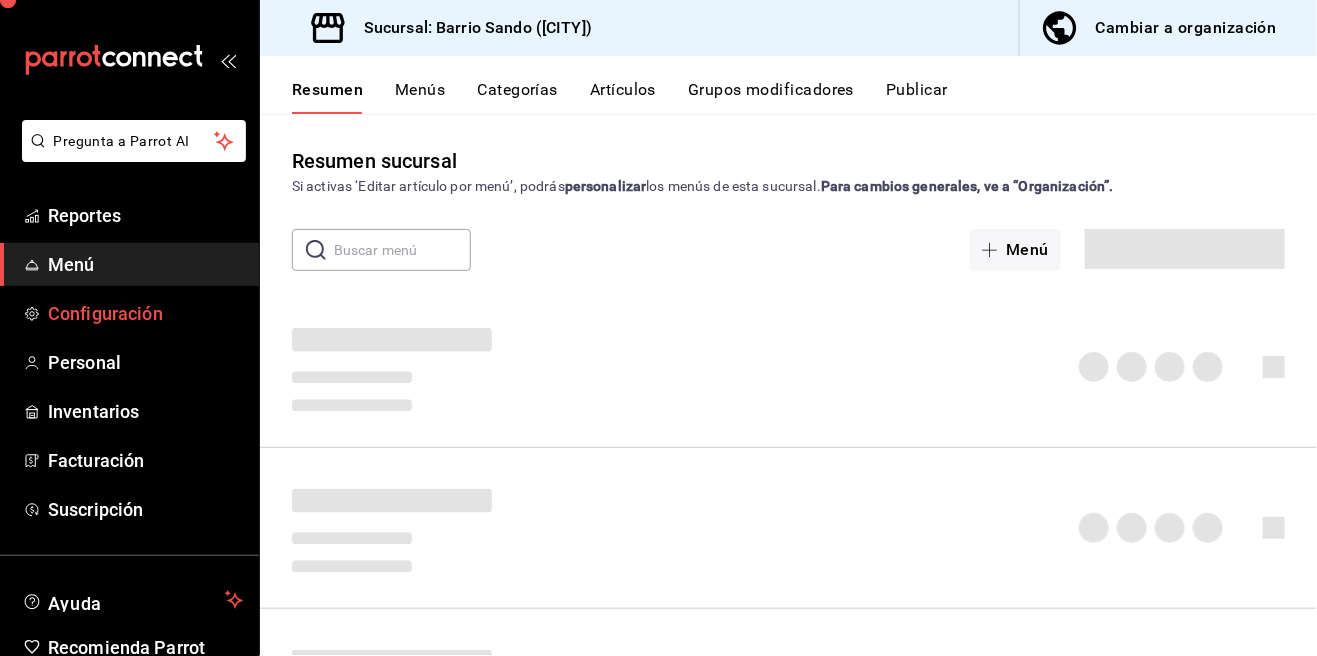 click on "Configuración" at bounding box center (145, 313) 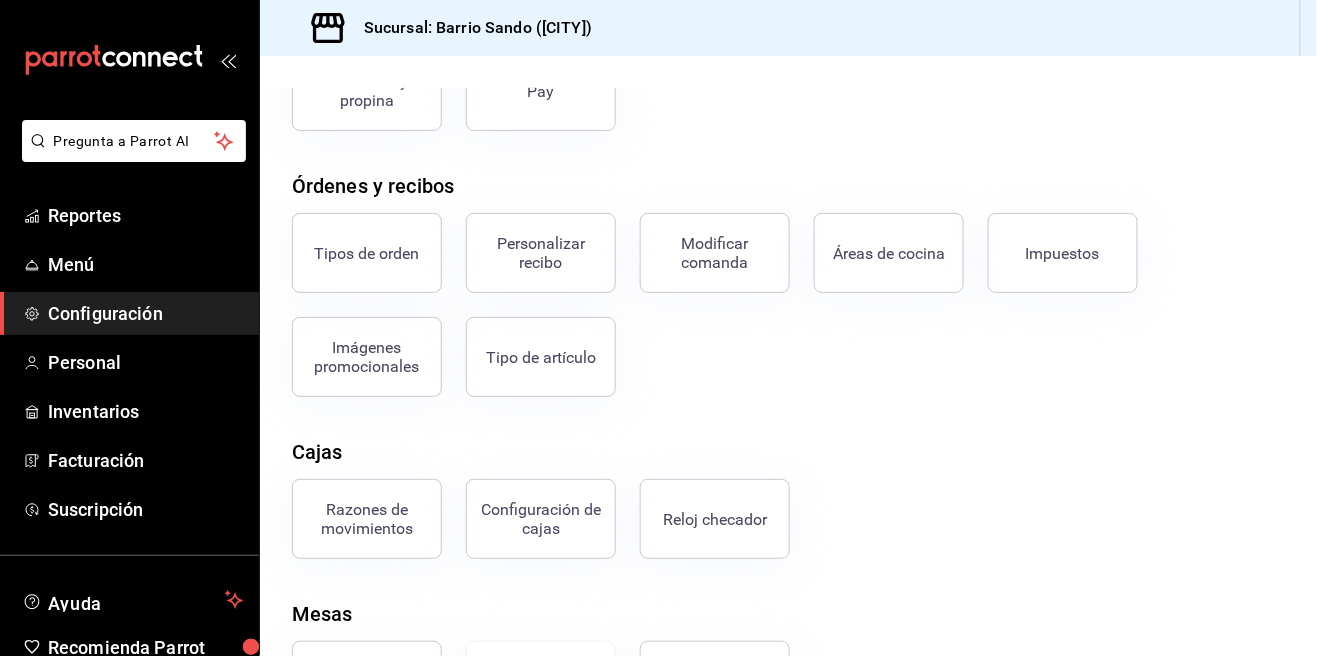 scroll, scrollTop: 259, scrollLeft: 0, axis: vertical 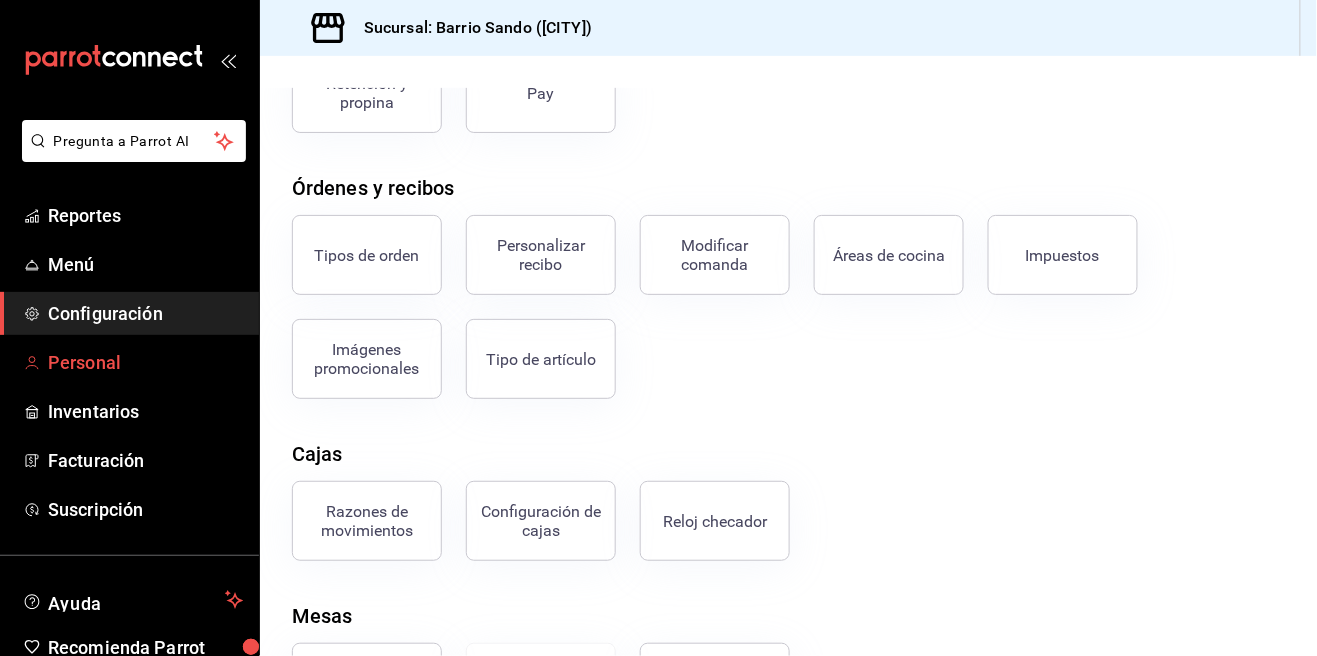 click on "Personal" at bounding box center (145, 362) 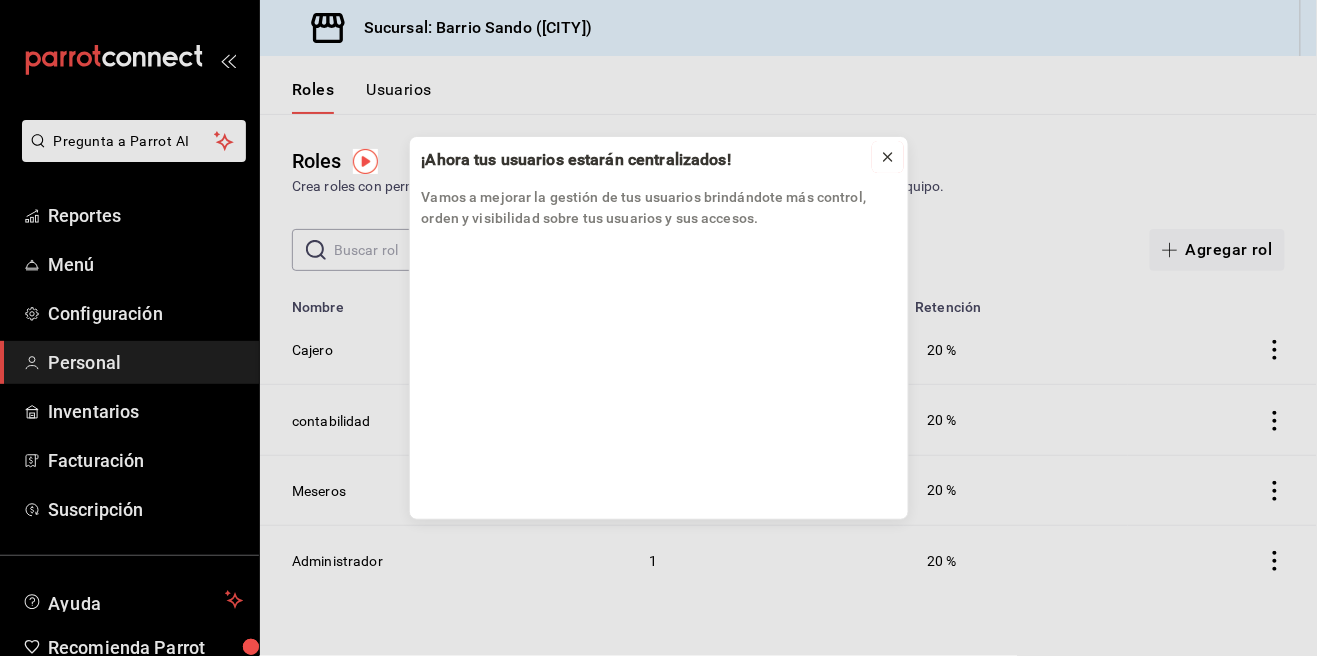 click 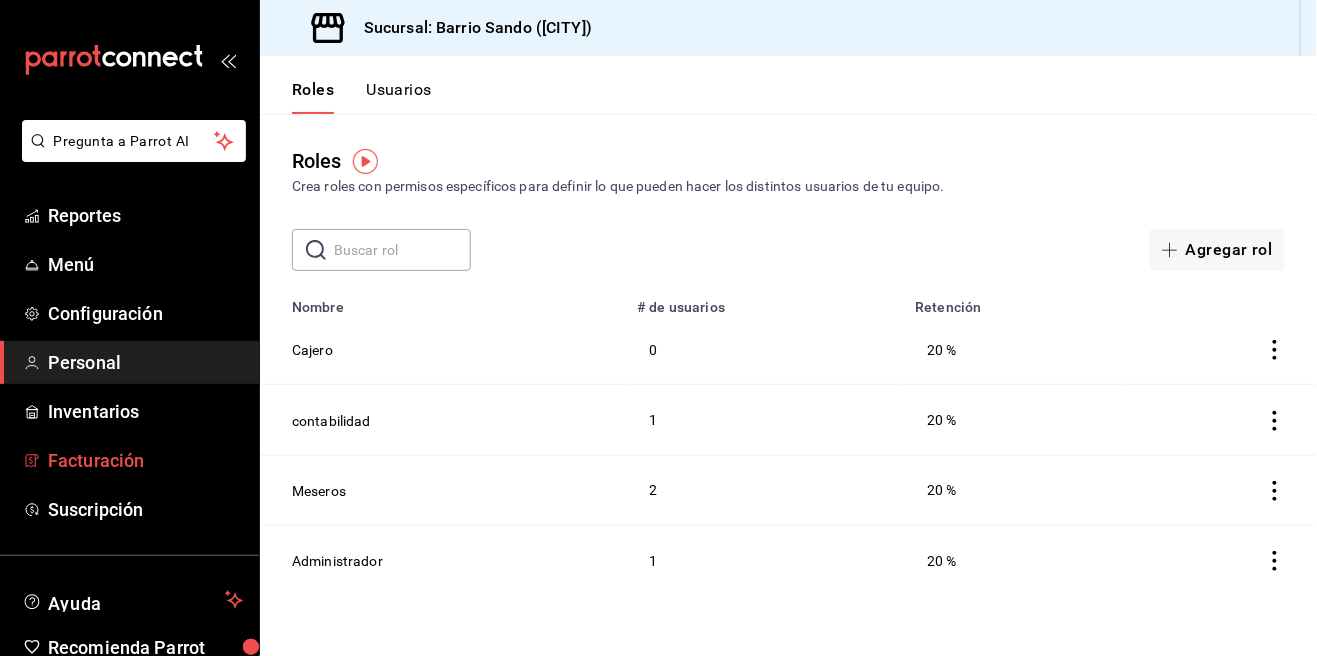 click on "Facturación" at bounding box center [145, 460] 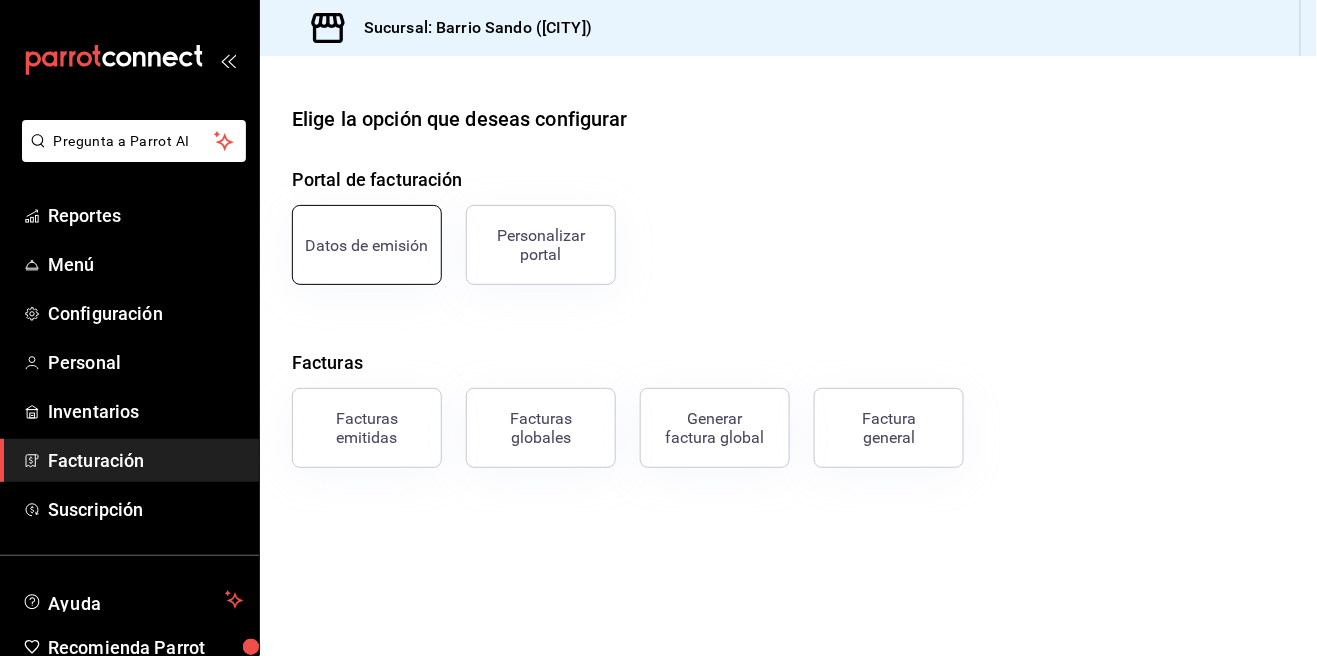 click on "Datos de emisión" at bounding box center [367, 245] 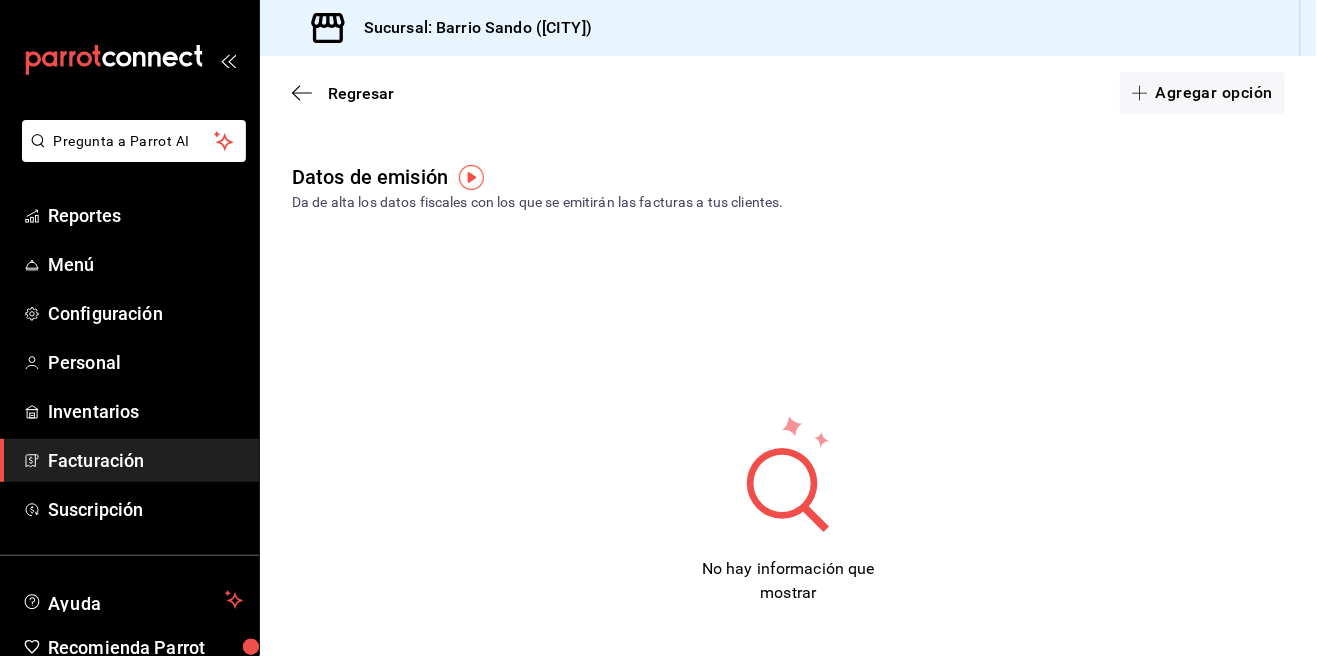 click on "Regresar Agregar opción" at bounding box center [788, 93] 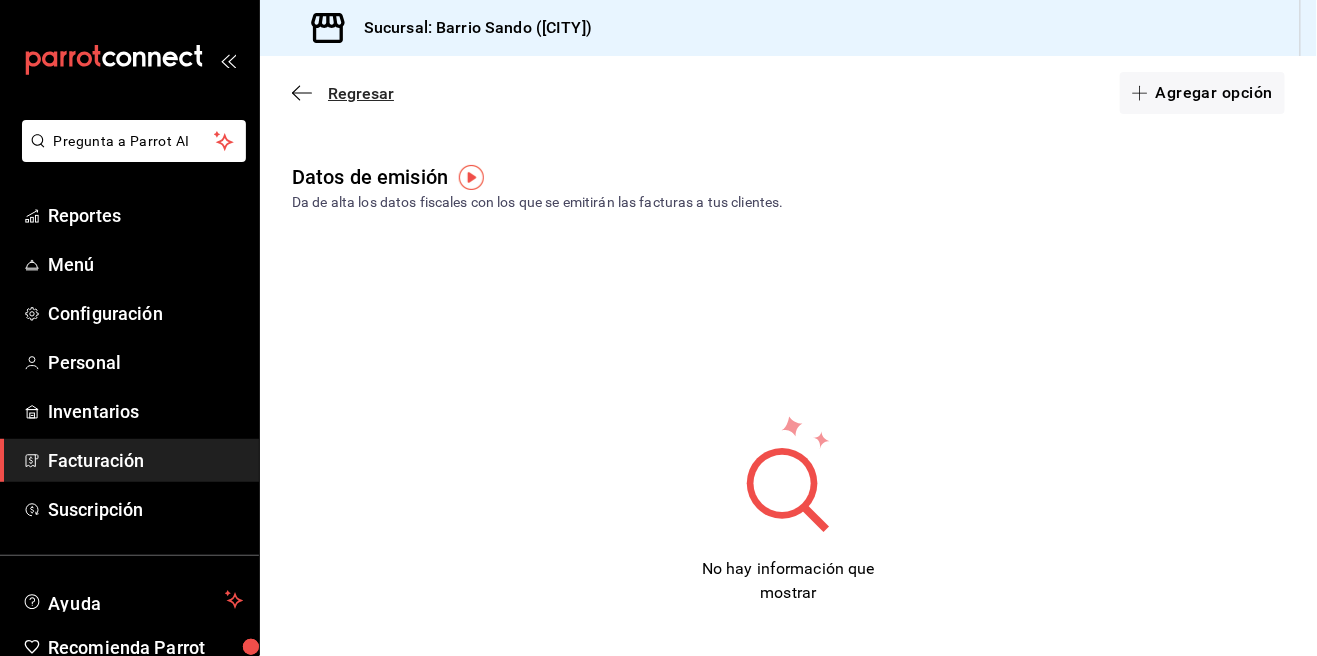 click 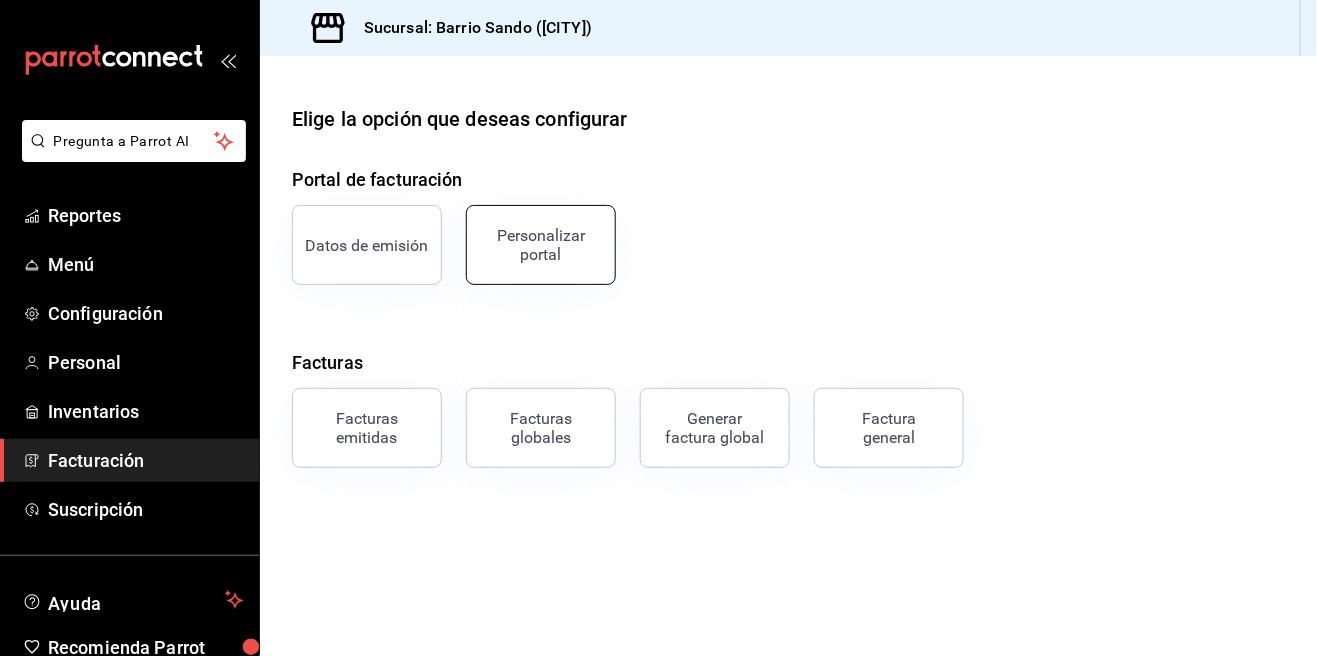 click on "Personalizar portal" at bounding box center [541, 245] 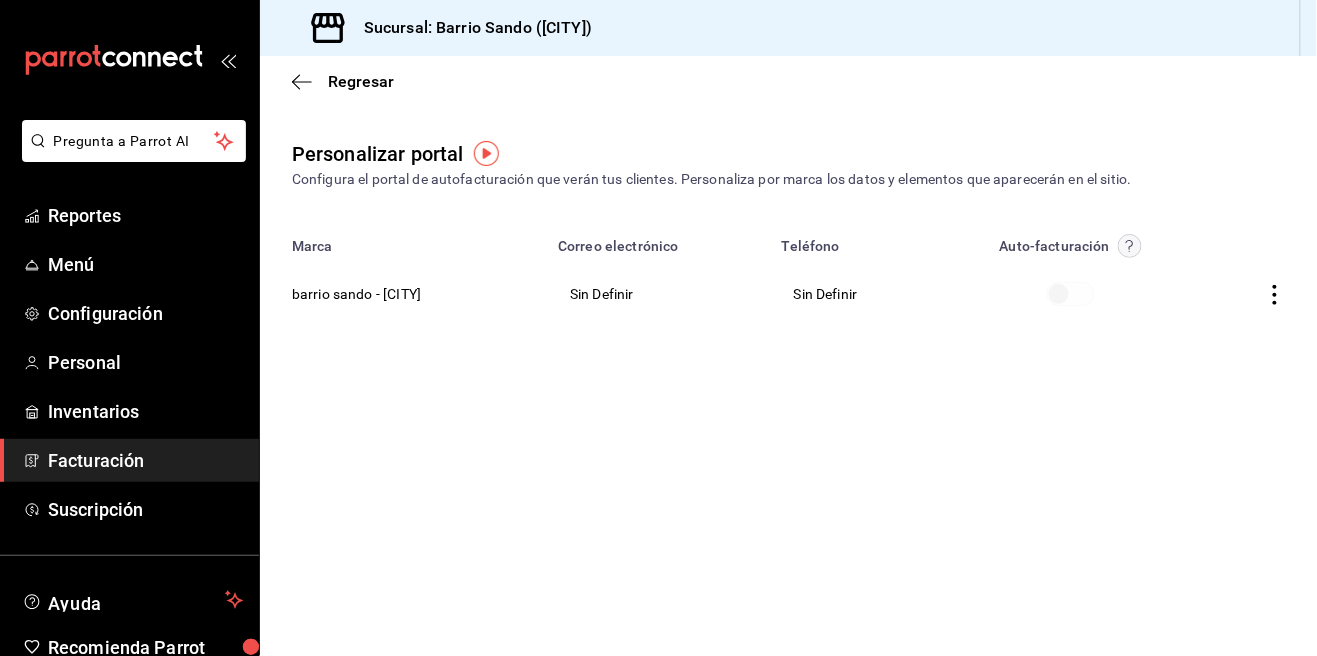 click at bounding box center [1070, 294] 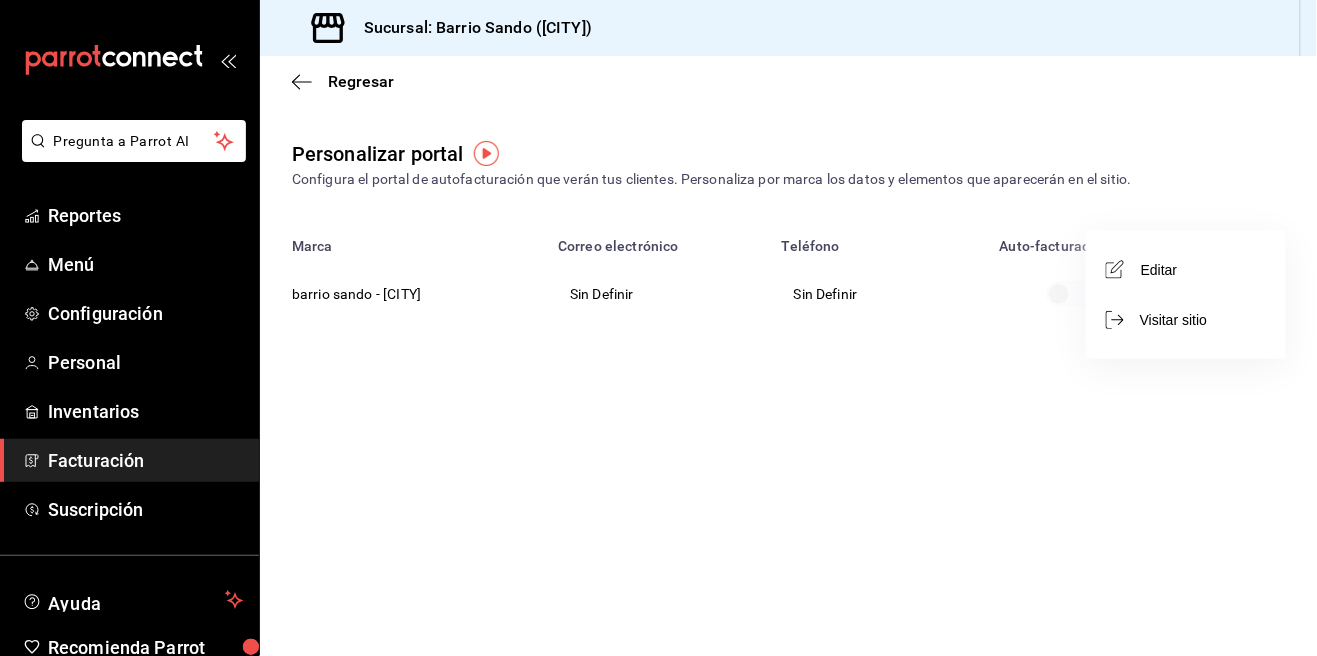click on "Visitar sitio" at bounding box center [1186, 320] 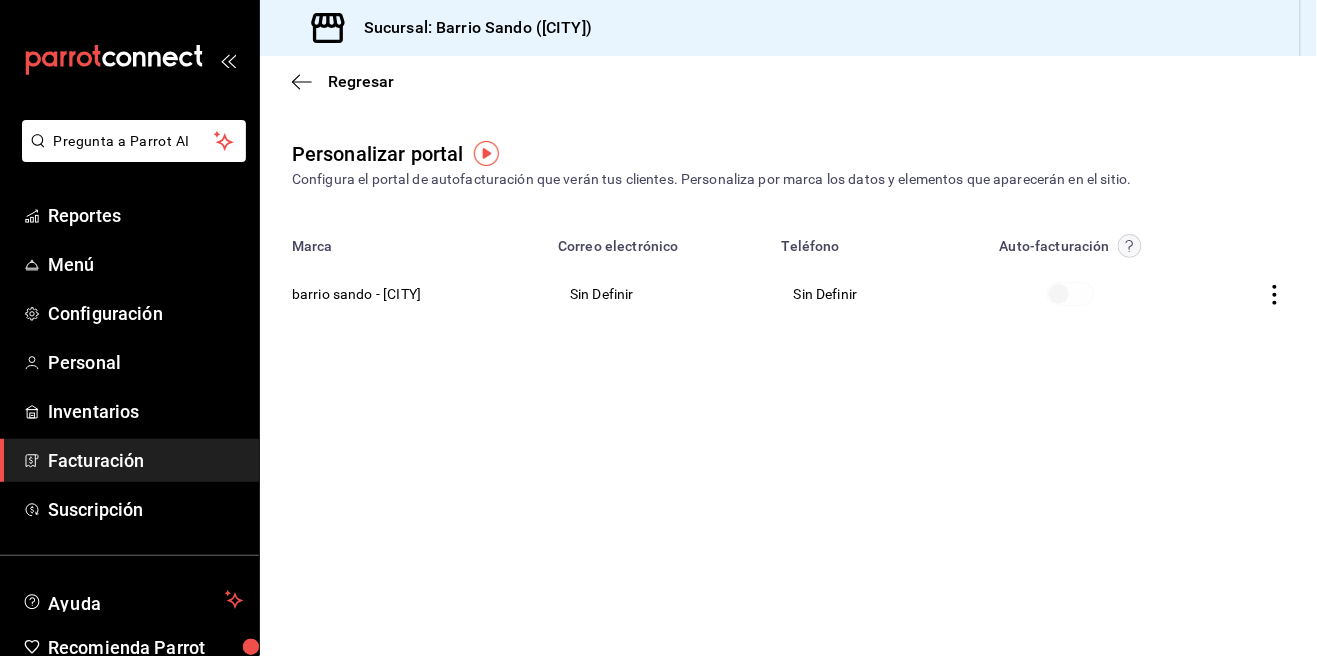 click on "barrio sando - CDMX" at bounding box center (403, 294) 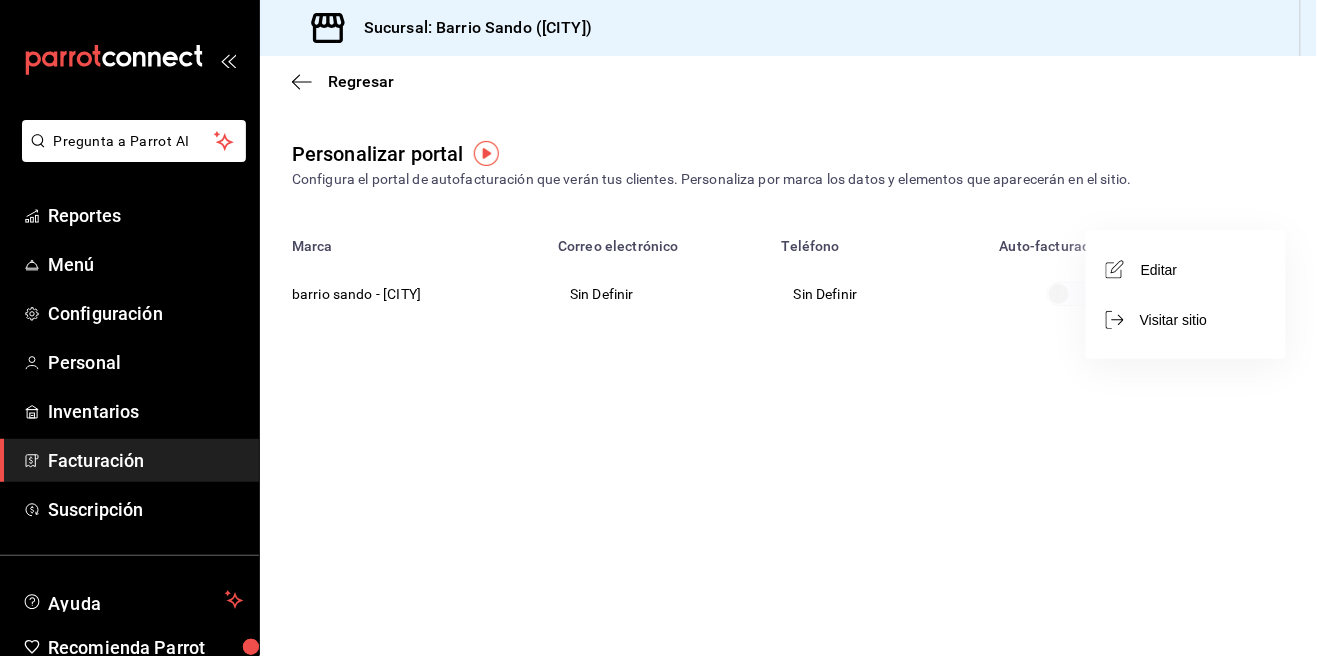 click on "Editar" at bounding box center [1186, 269] 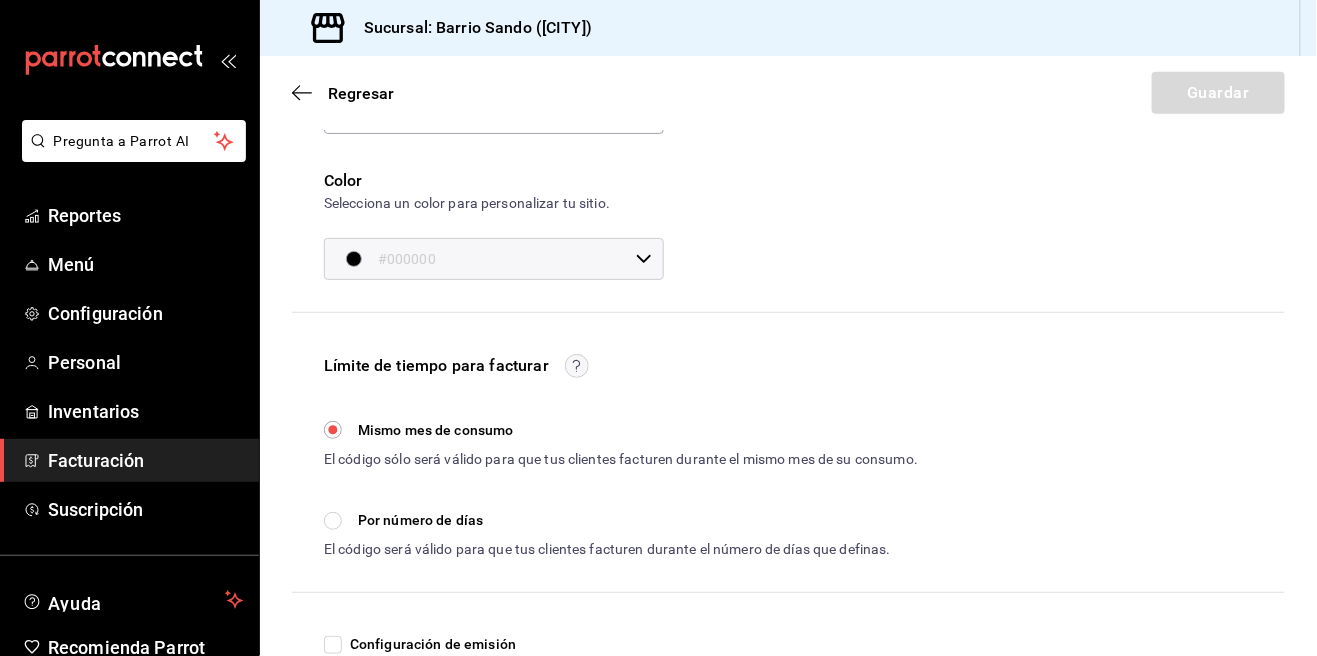 scroll, scrollTop: 398, scrollLeft: 0, axis: vertical 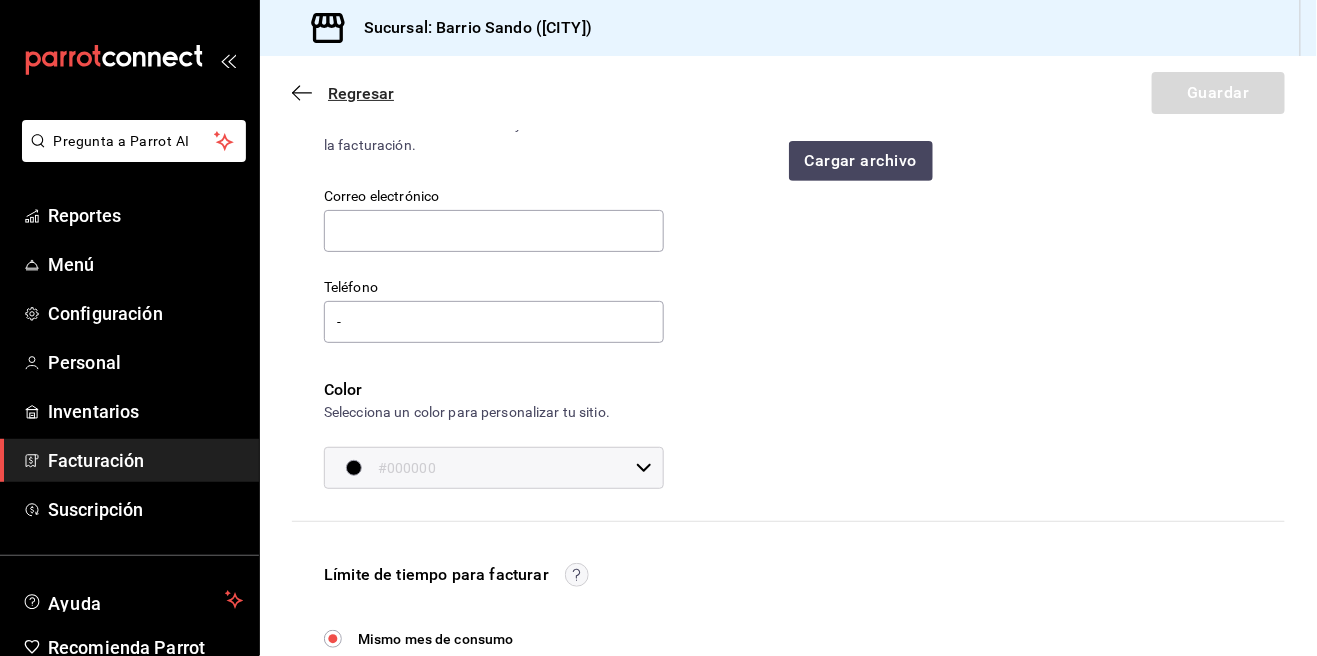 click 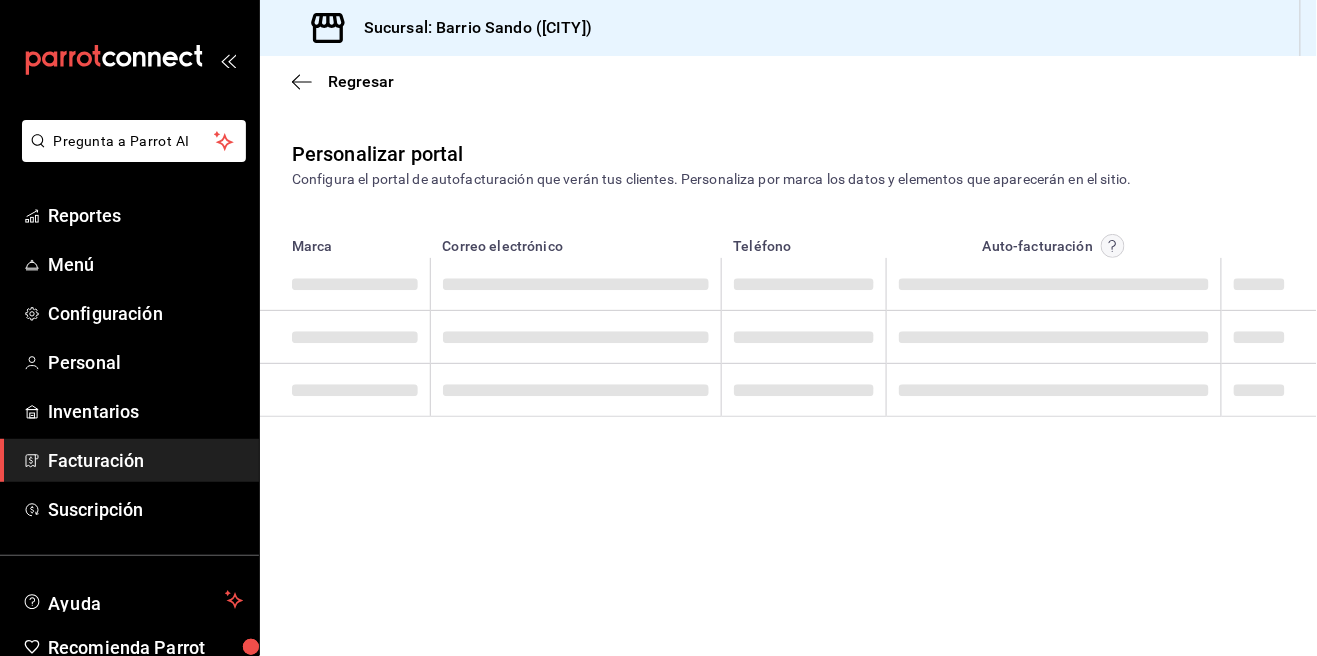 scroll, scrollTop: 0, scrollLeft: 0, axis: both 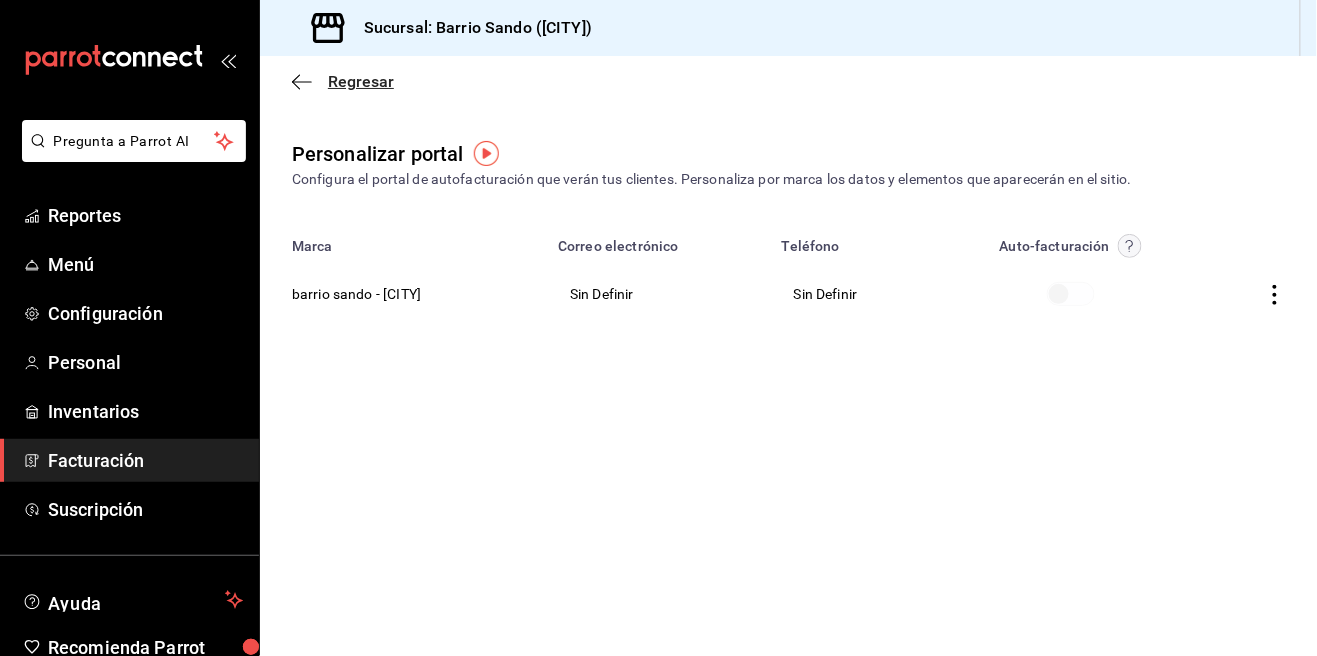 click 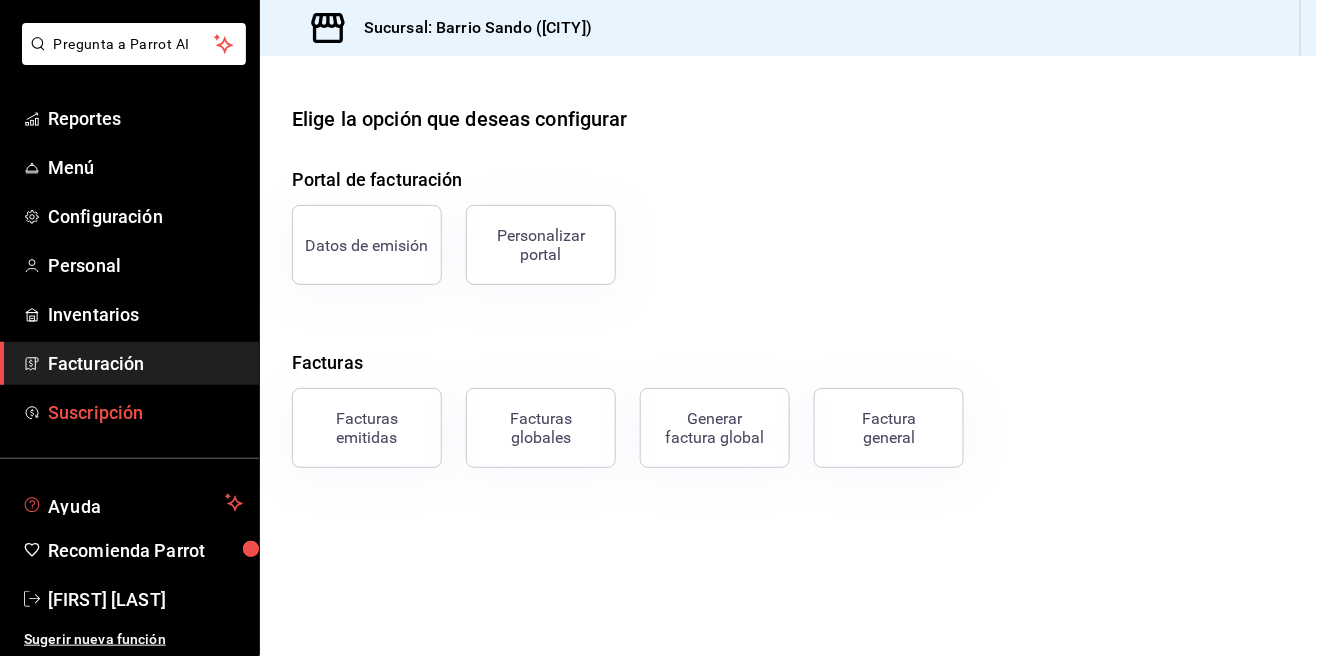 scroll, scrollTop: 97, scrollLeft: 0, axis: vertical 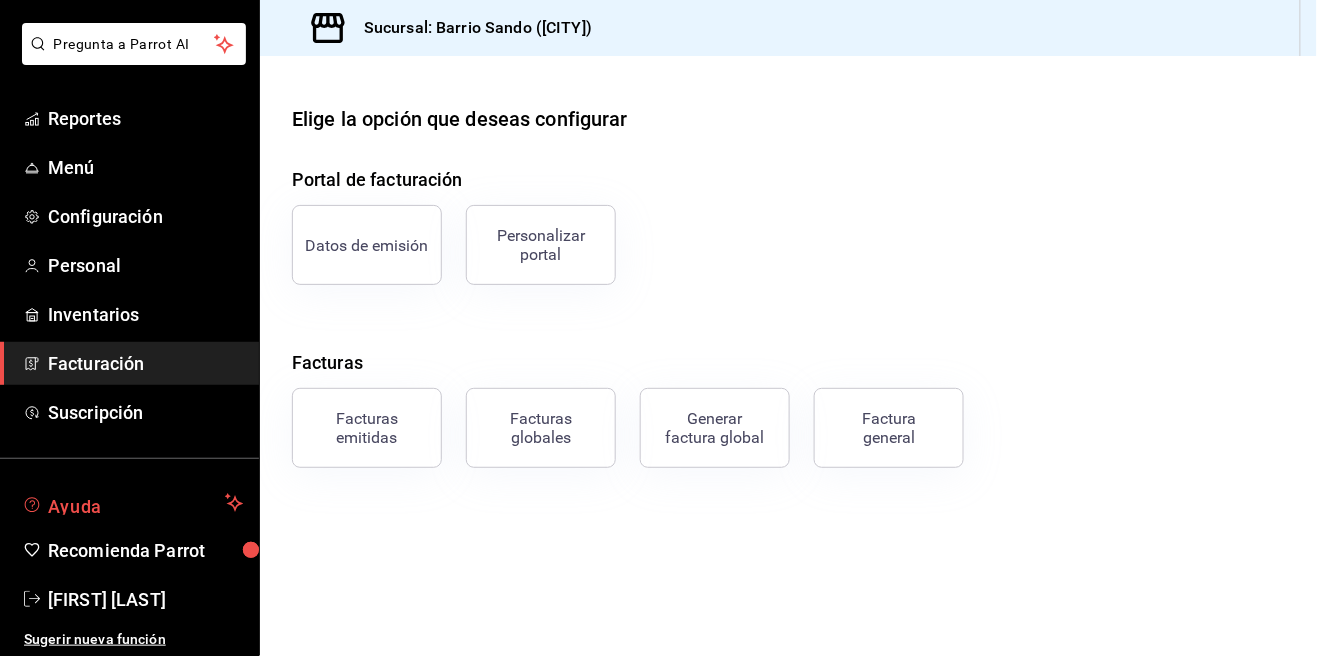 click on "Ayuda" at bounding box center (132, 503) 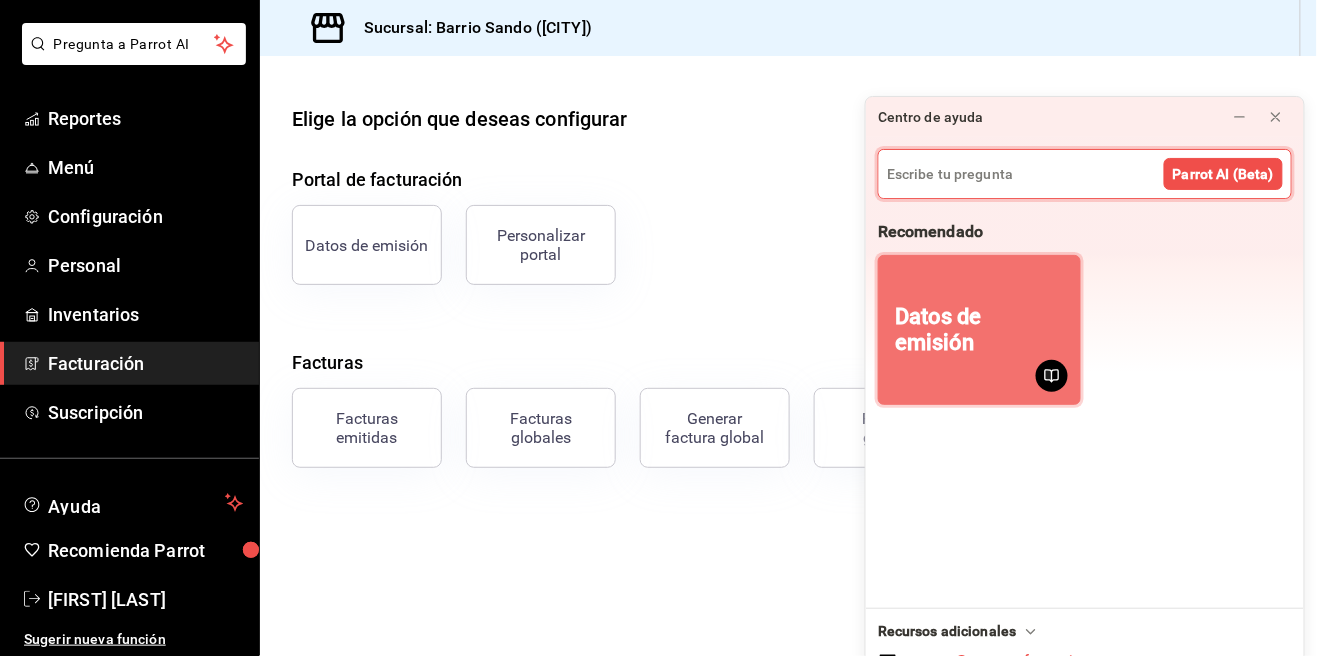 click on "Datos de emisión" at bounding box center (979, 330) 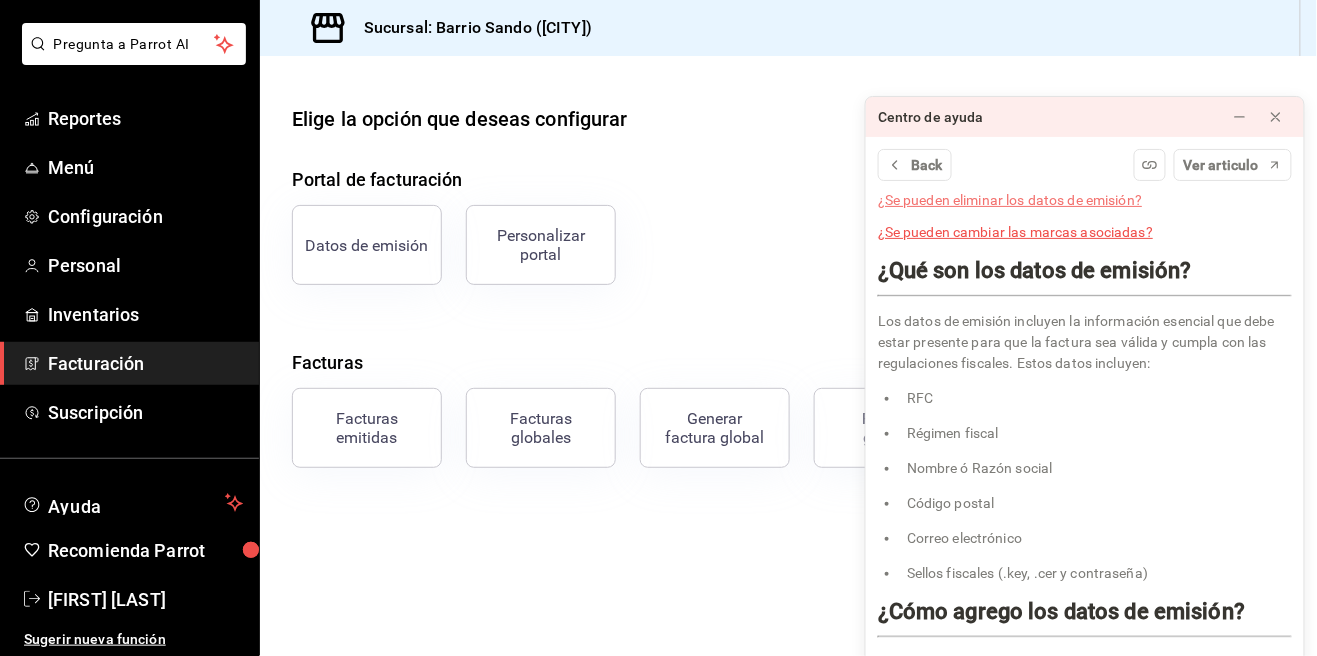 scroll, scrollTop: 149, scrollLeft: 0, axis: vertical 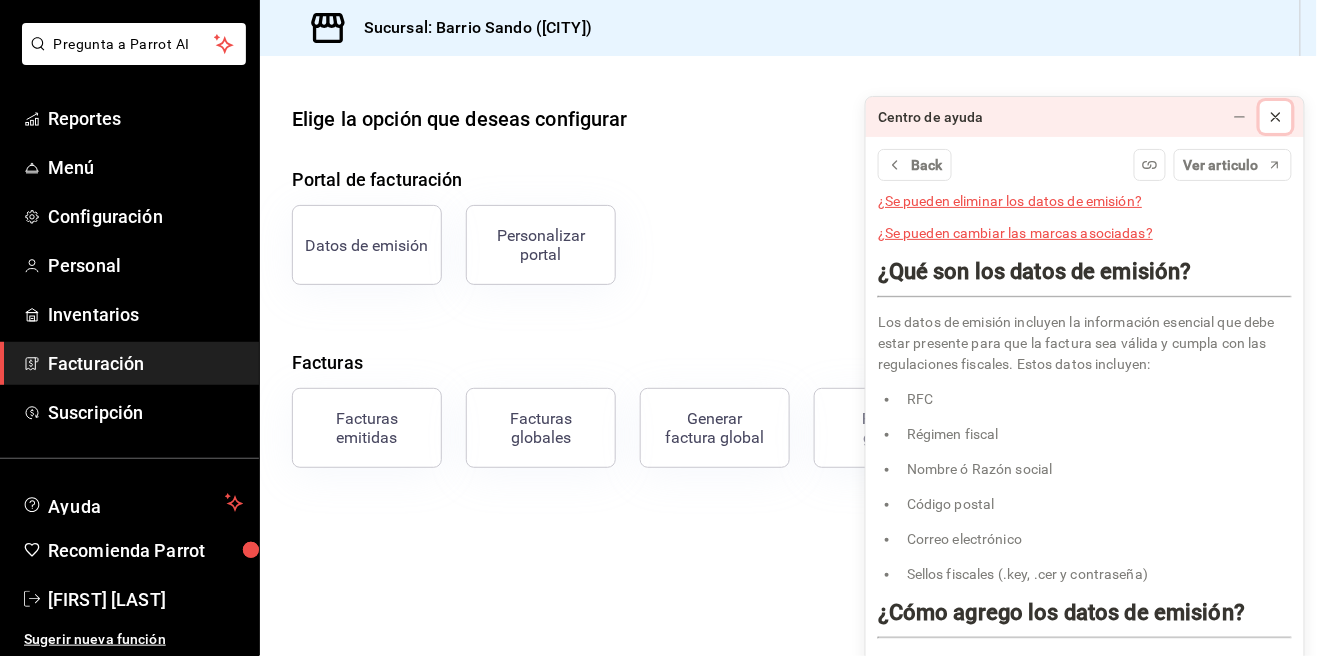 click at bounding box center [1276, 117] 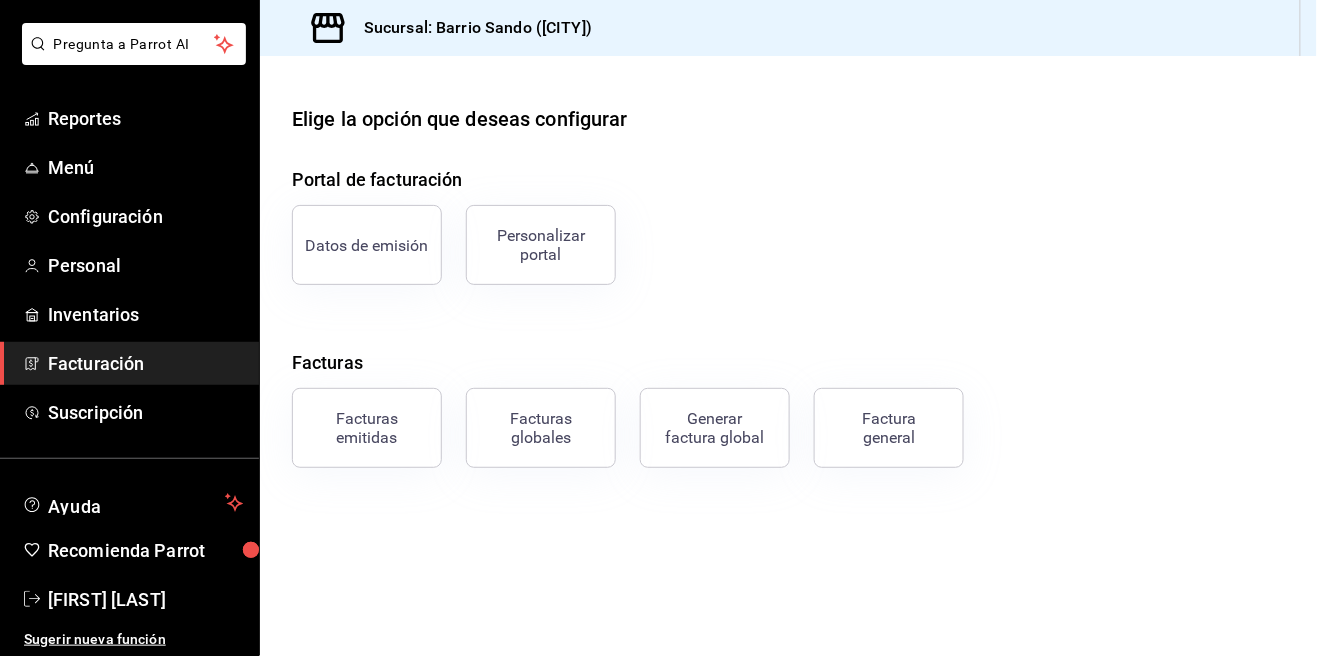 click at bounding box center (788, 72) 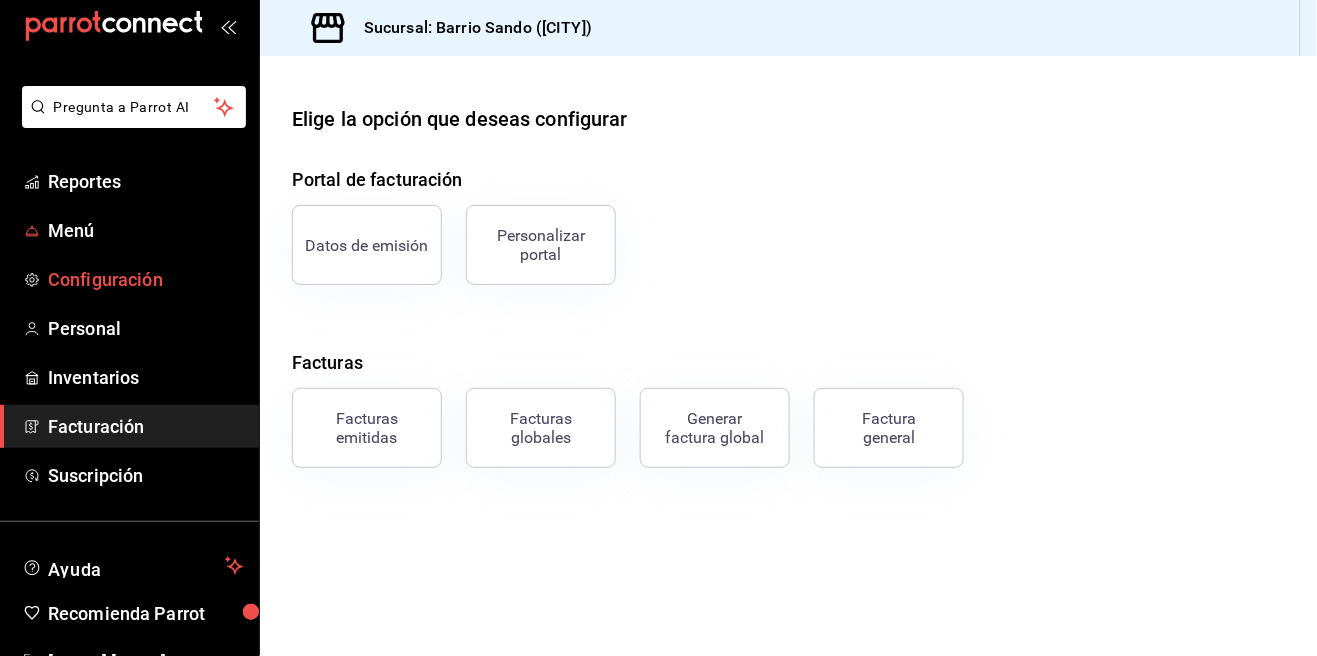 scroll, scrollTop: 35, scrollLeft: 0, axis: vertical 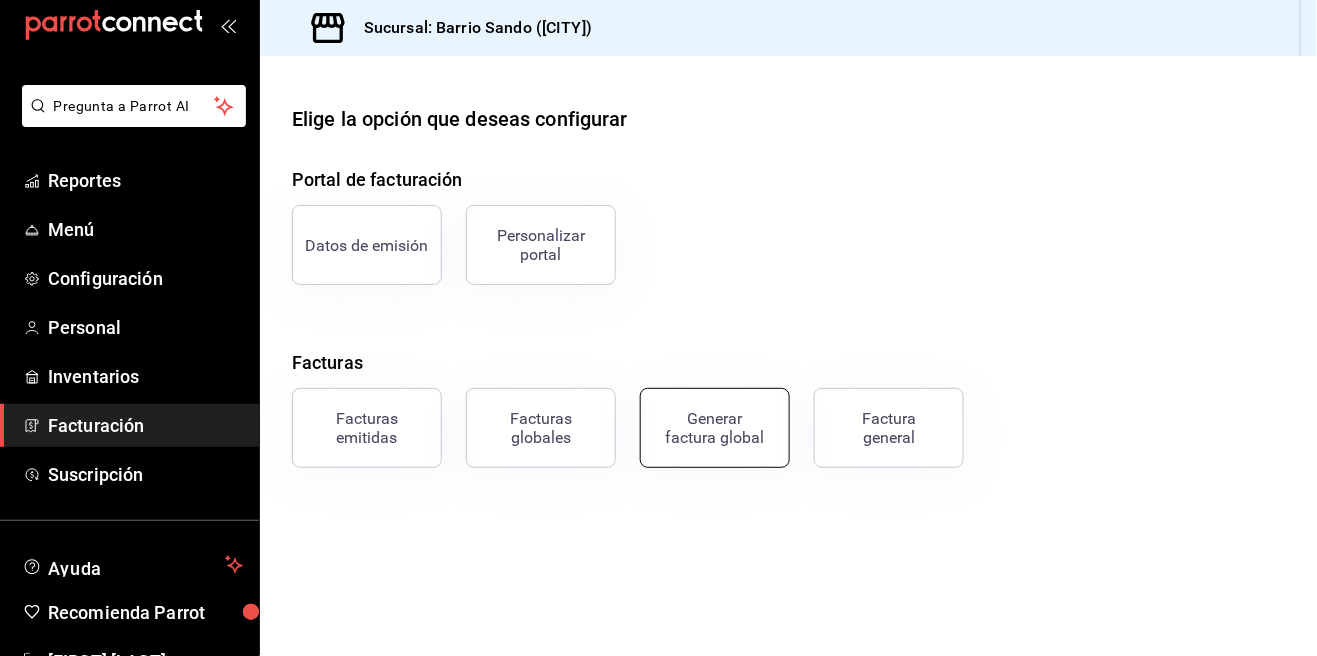 click on "Generar factura global" at bounding box center [715, 428] 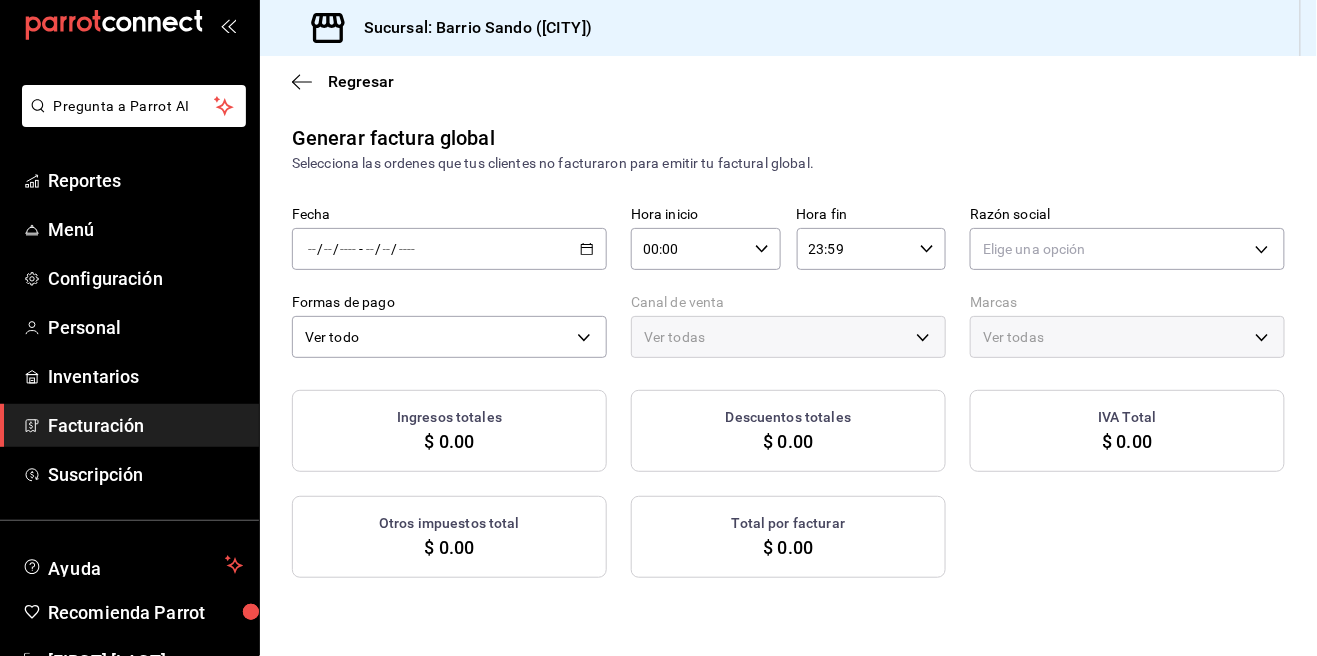 type on "PARROT,UBER_EATS,RAPPI,DIDI_FOOD,ONLINE" 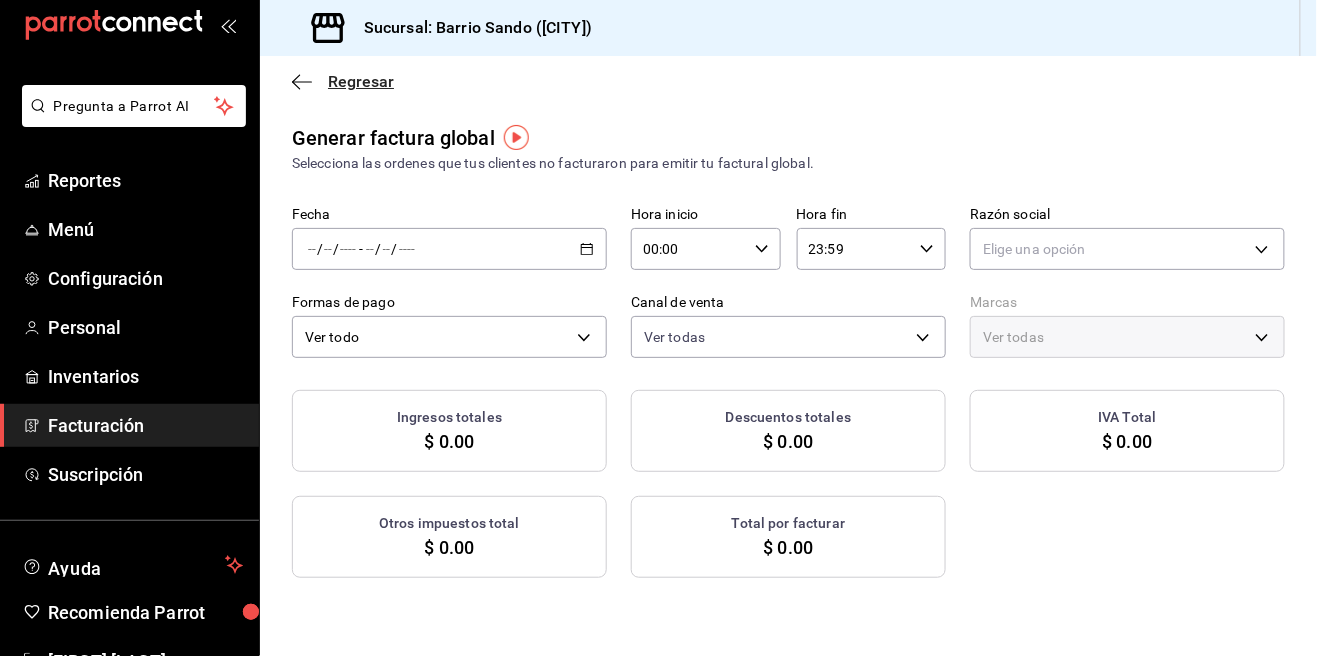 click on "Regresar" at bounding box center [343, 81] 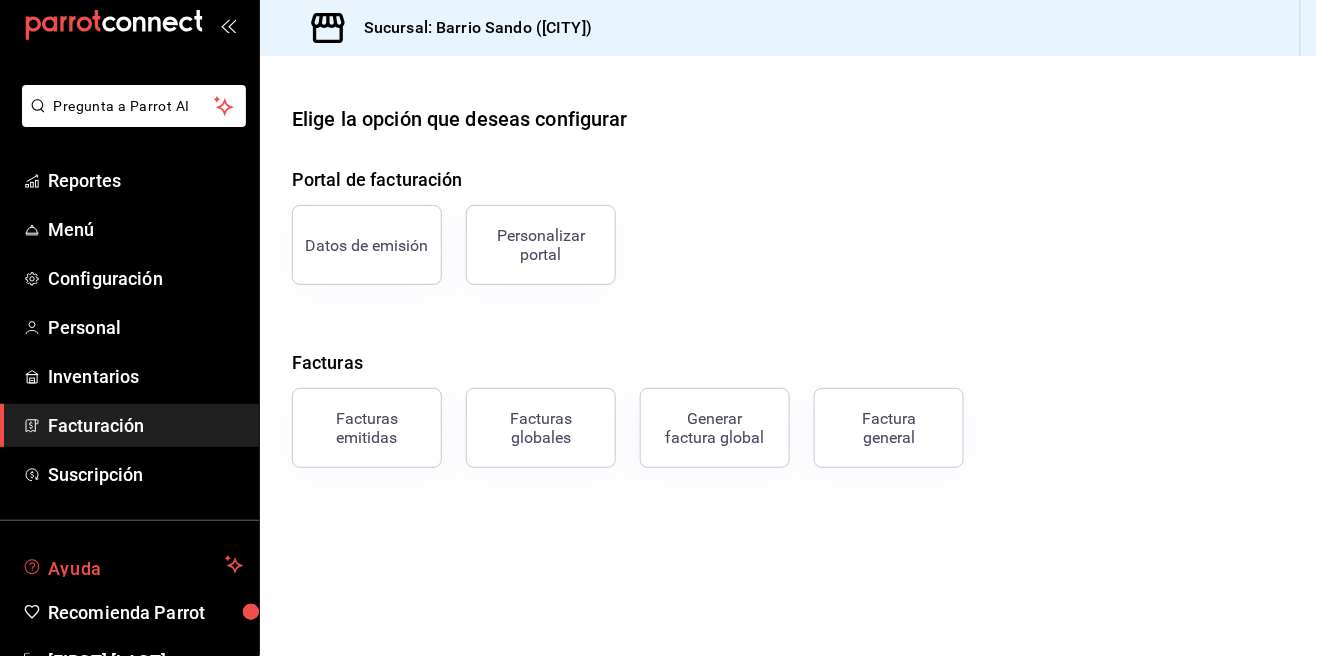 click on "Ayuda" at bounding box center (132, 565) 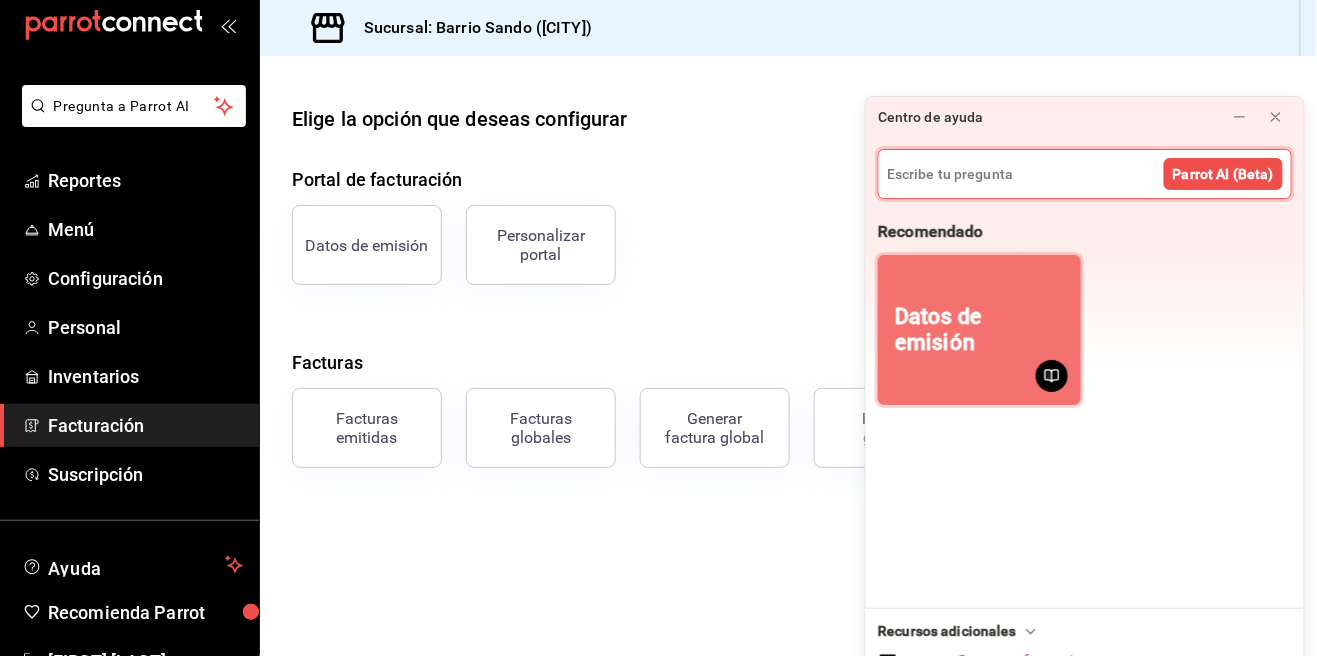 click on "Datos de emisión" at bounding box center [979, 330] 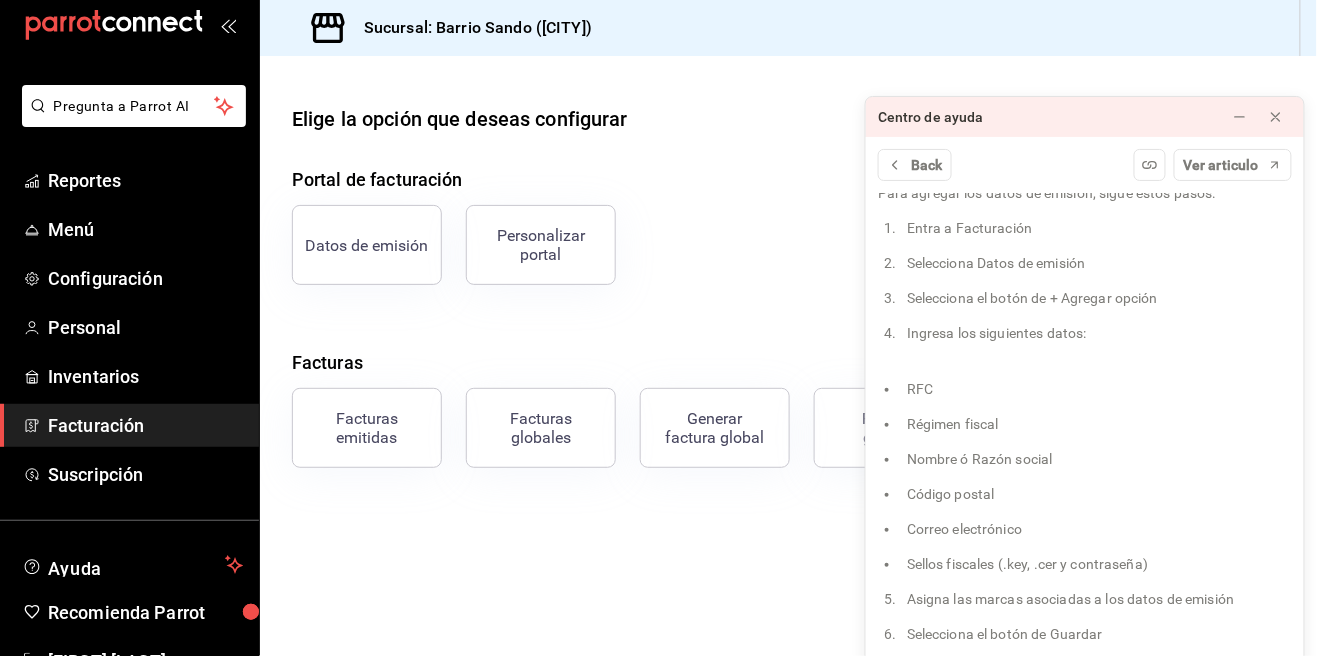 scroll, scrollTop: 723, scrollLeft: 0, axis: vertical 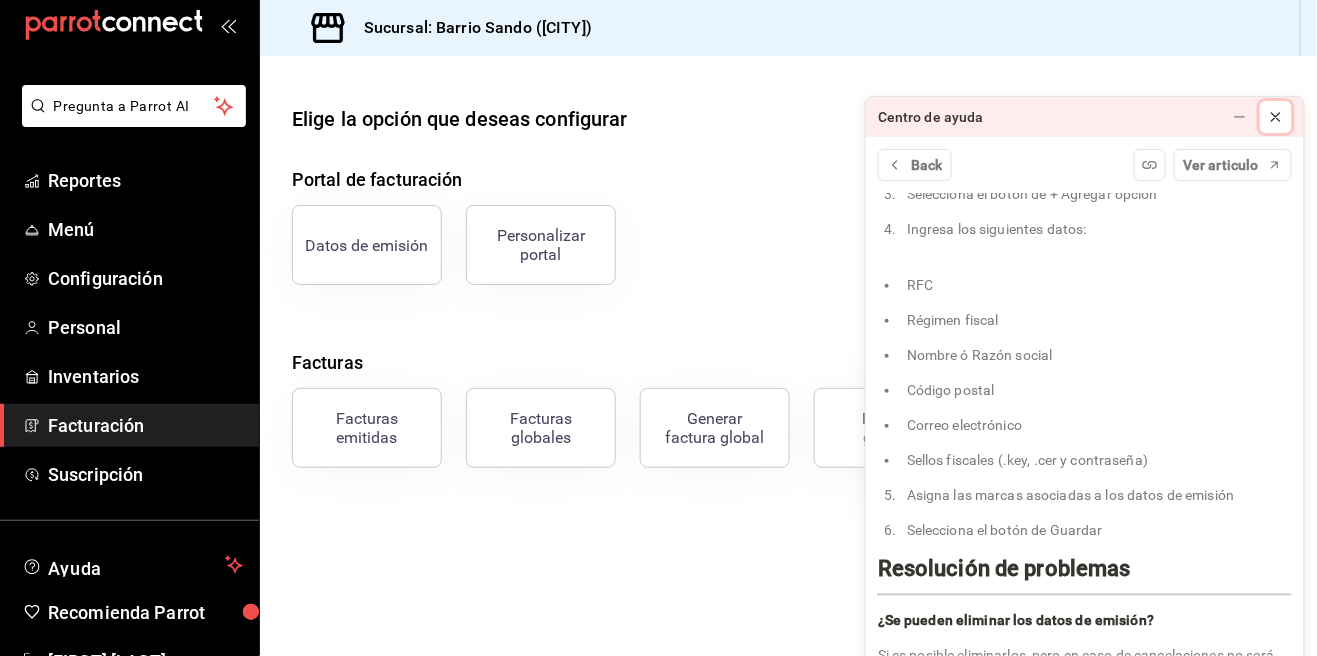 click 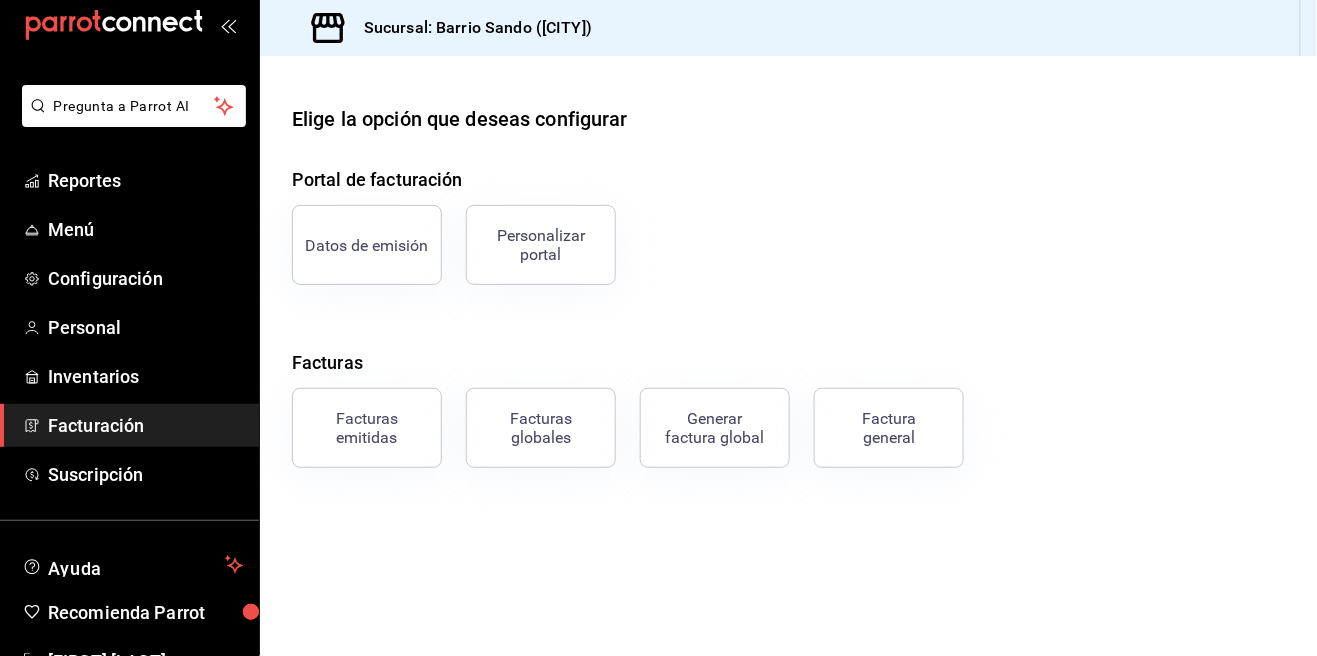 click on "Generar factura global" at bounding box center [703, 416] 